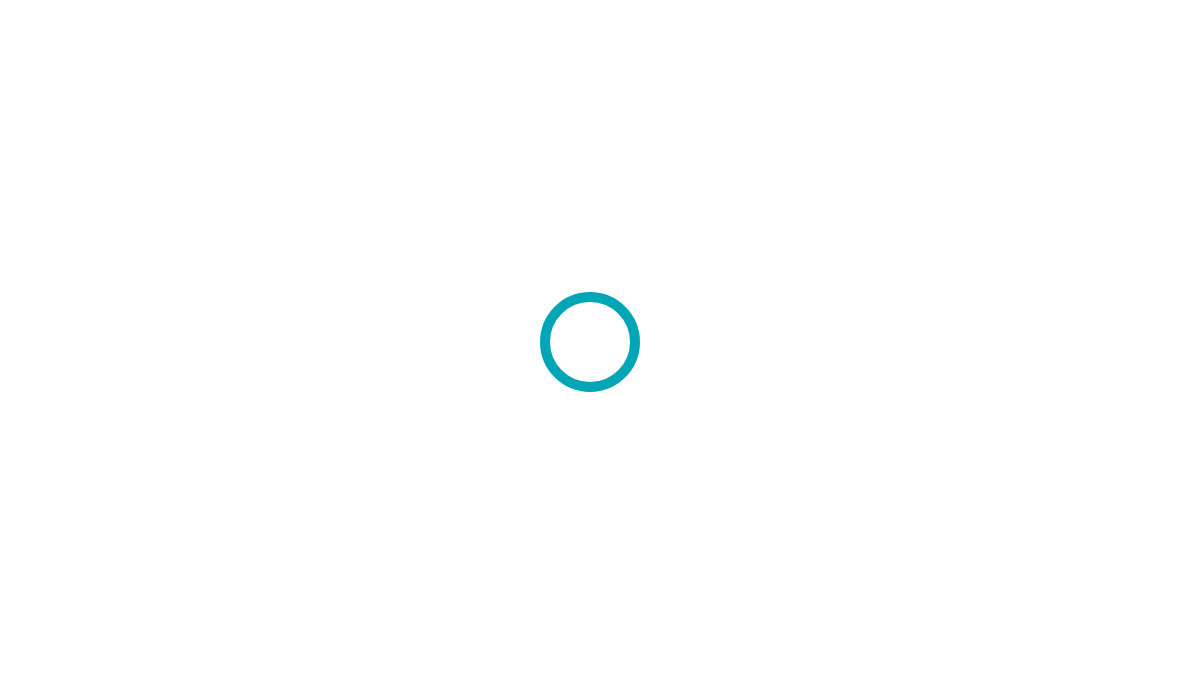 scroll, scrollTop: 0, scrollLeft: 0, axis: both 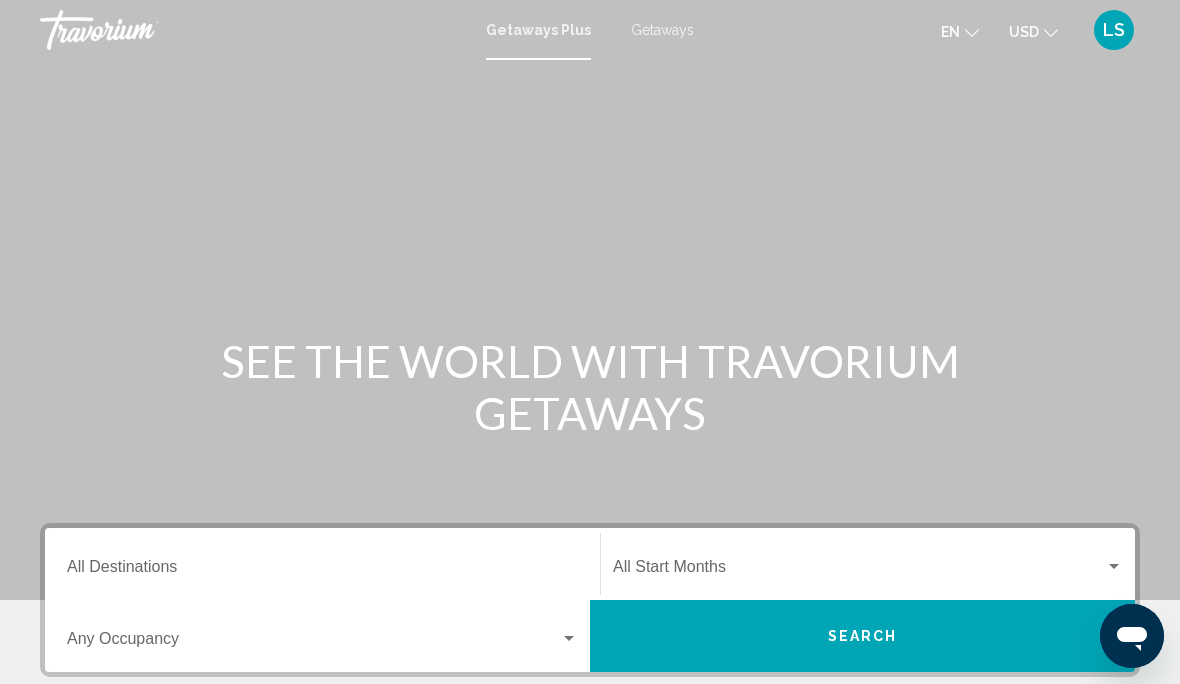 click on "Getaways" at bounding box center (662, 30) 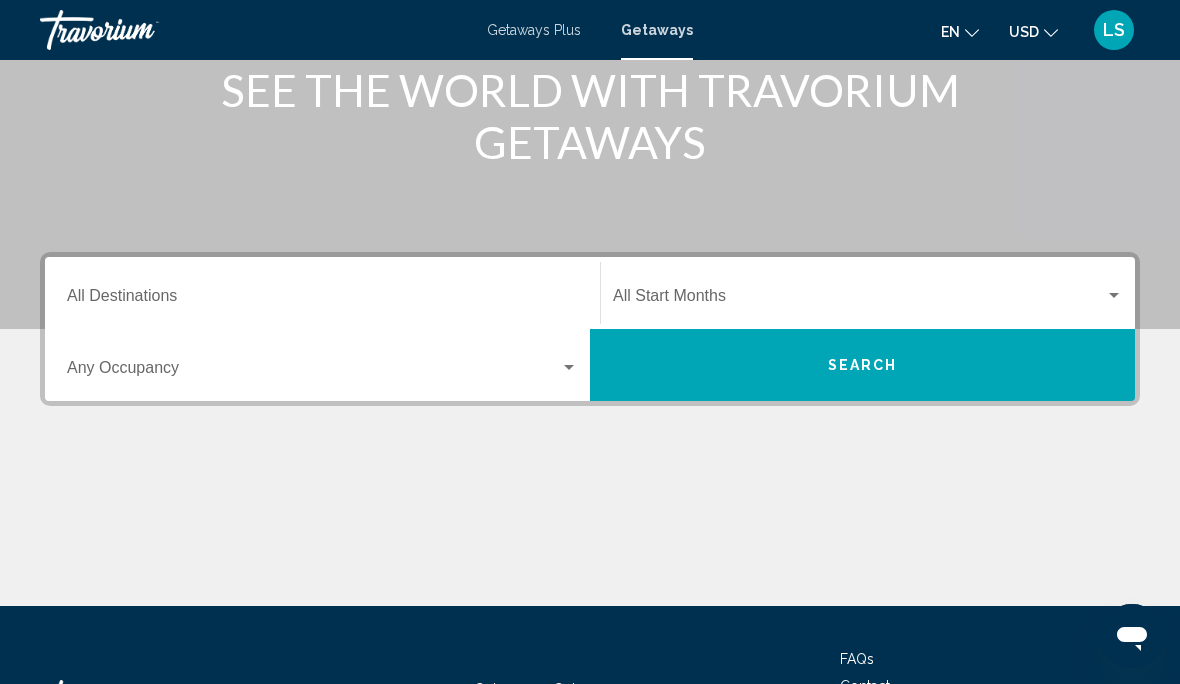 scroll, scrollTop: 360, scrollLeft: 0, axis: vertical 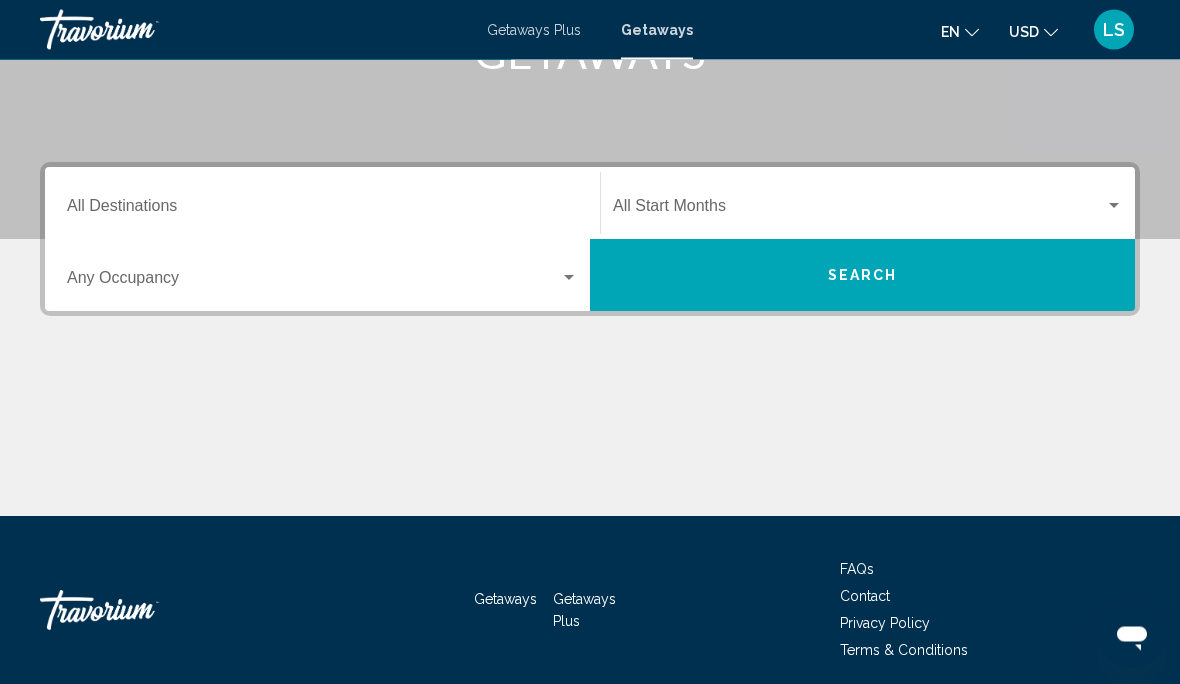 click on "Destination All Destinations" at bounding box center (322, 211) 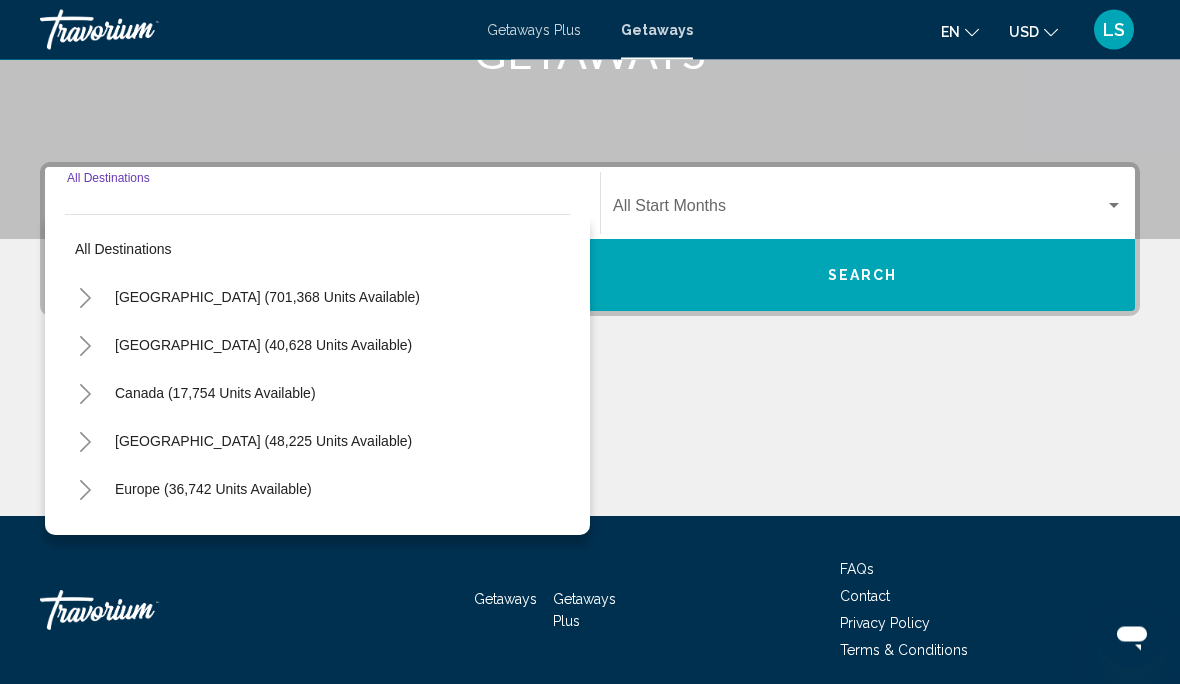 scroll, scrollTop: 360, scrollLeft: 0, axis: vertical 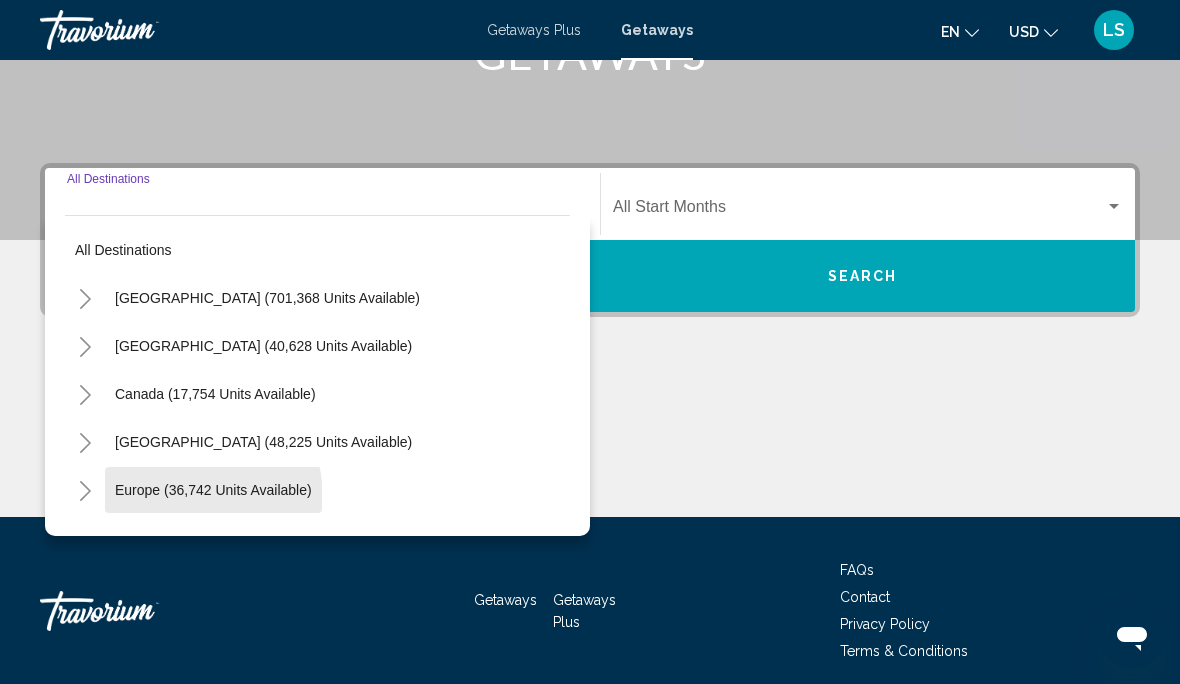 click on "Europe (36,742 units available)" at bounding box center (214, 538) 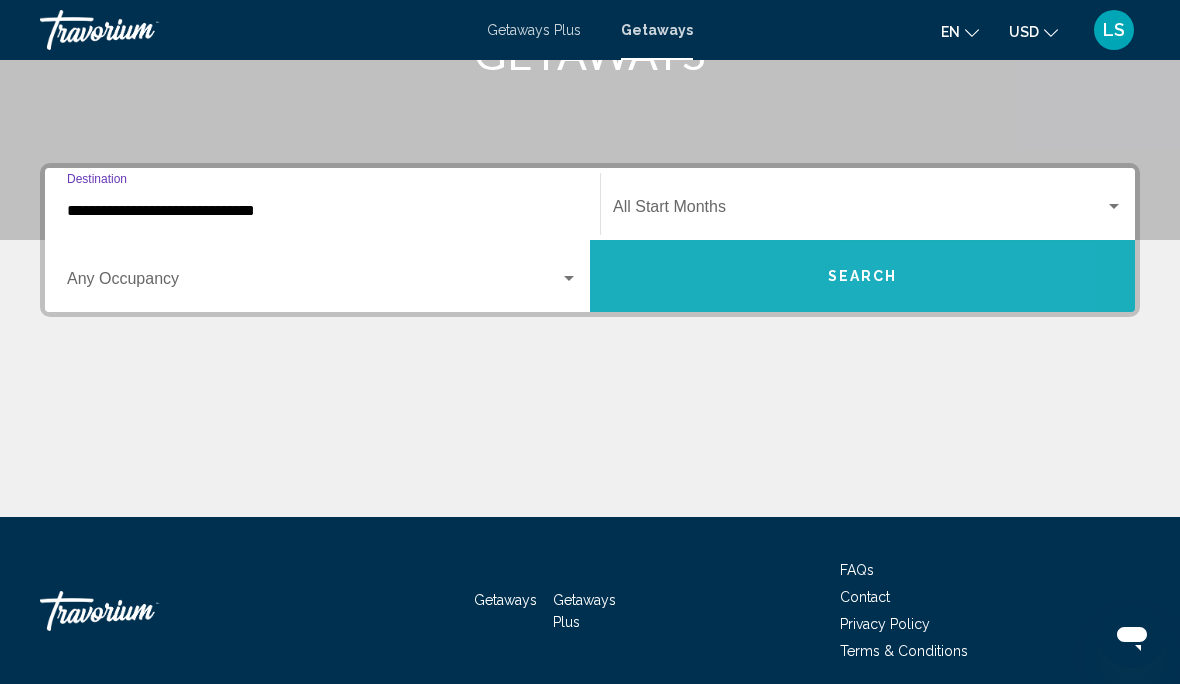 click on "Search" at bounding box center [862, 276] 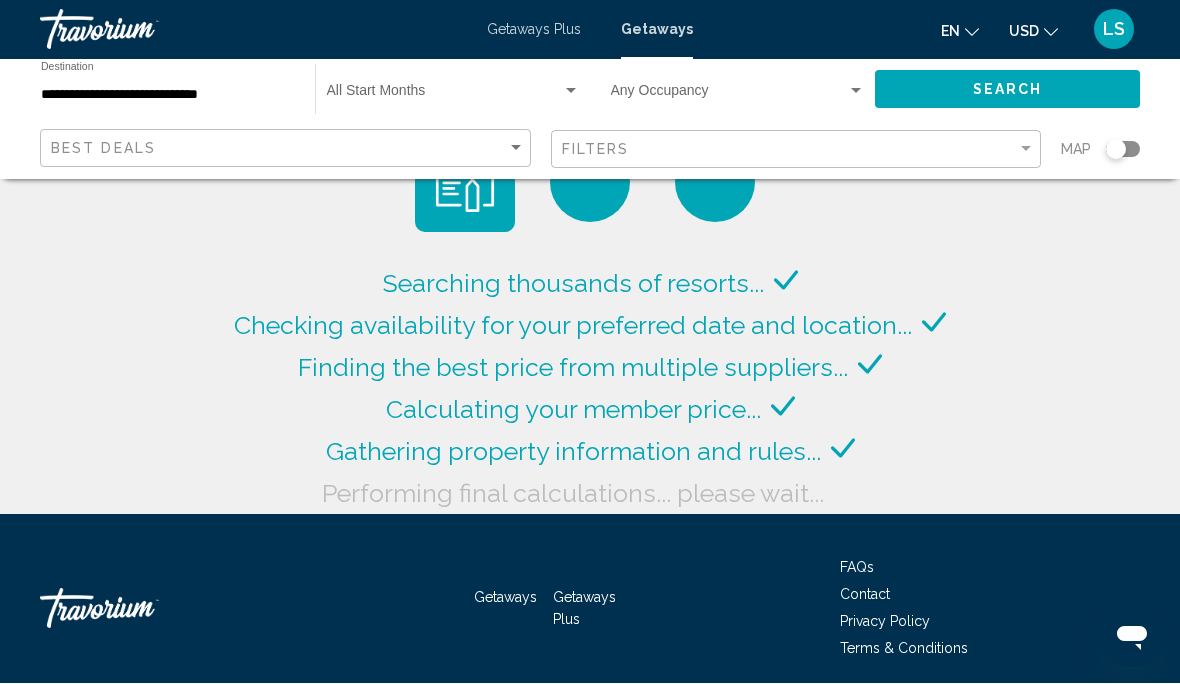 scroll, scrollTop: 15, scrollLeft: 0, axis: vertical 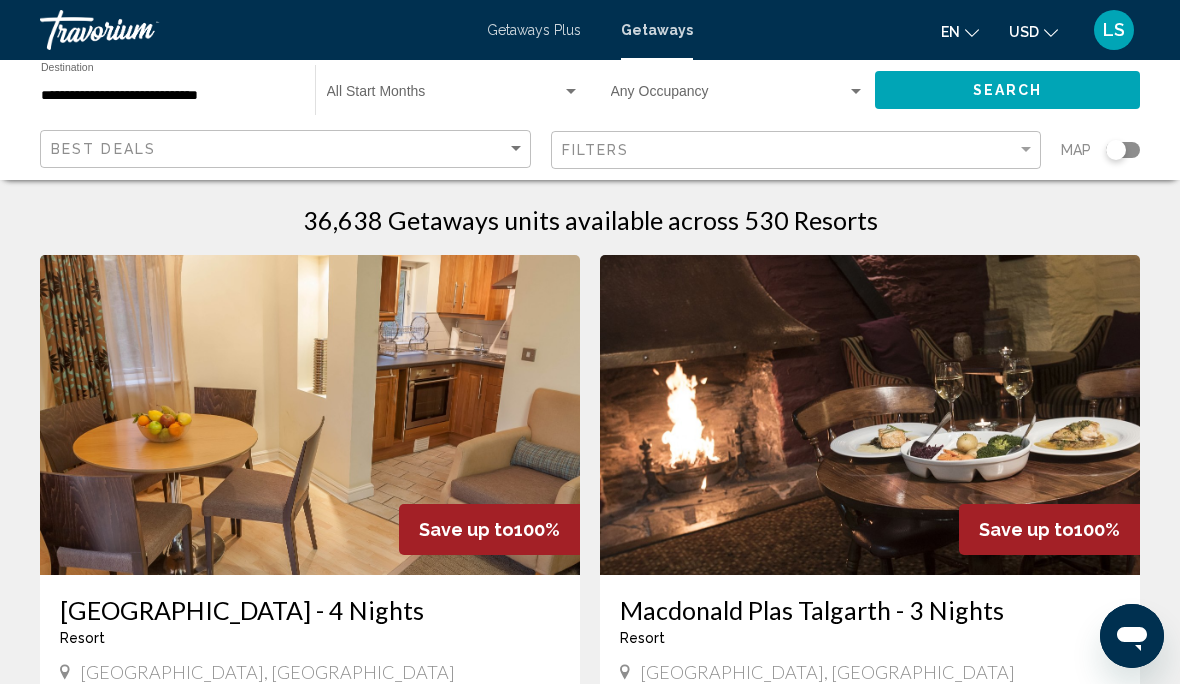 click at bounding box center [310, 415] 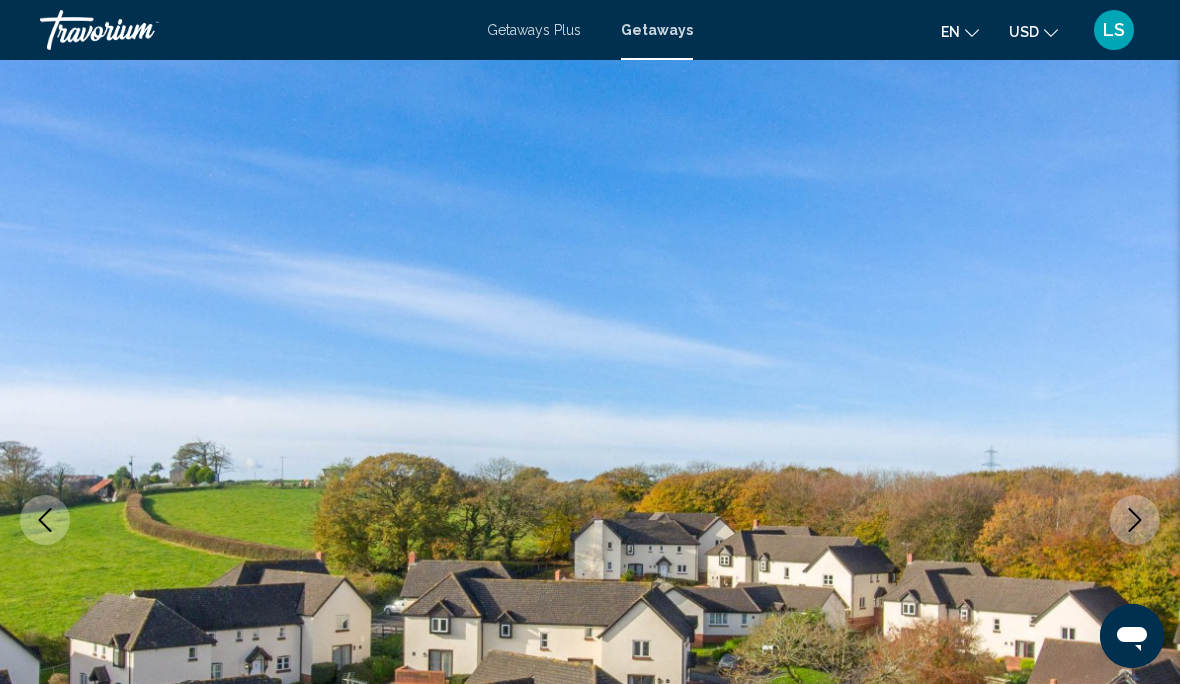 scroll, scrollTop: 0, scrollLeft: 0, axis: both 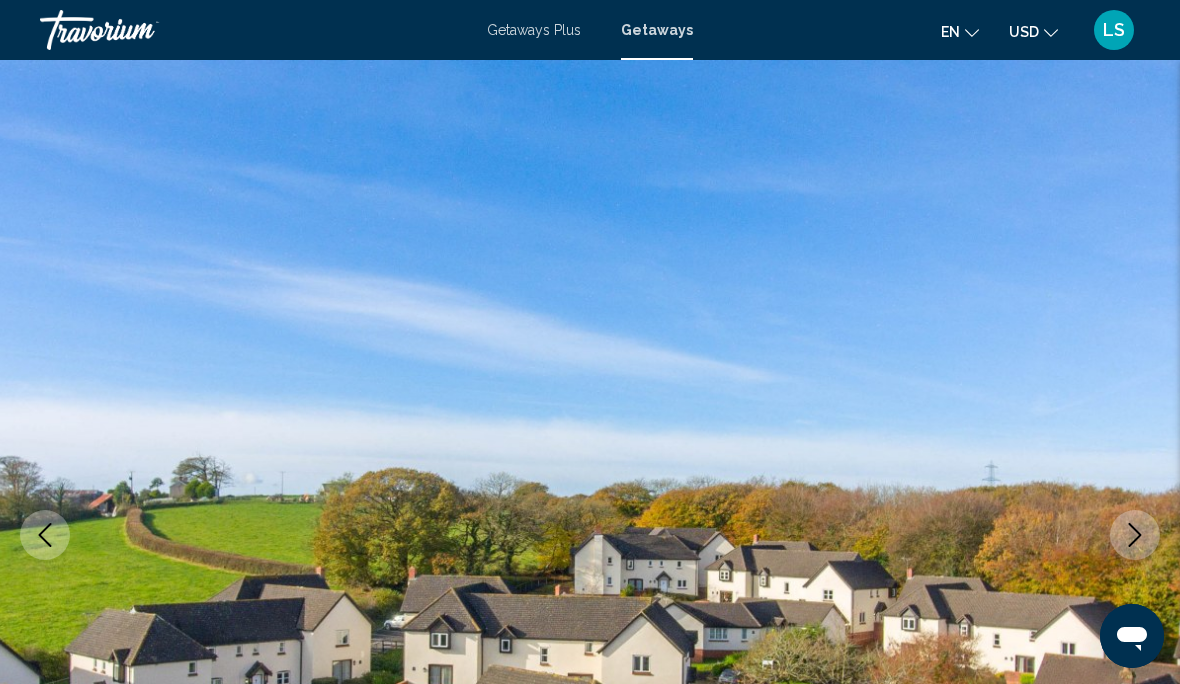 click at bounding box center (1135, 535) 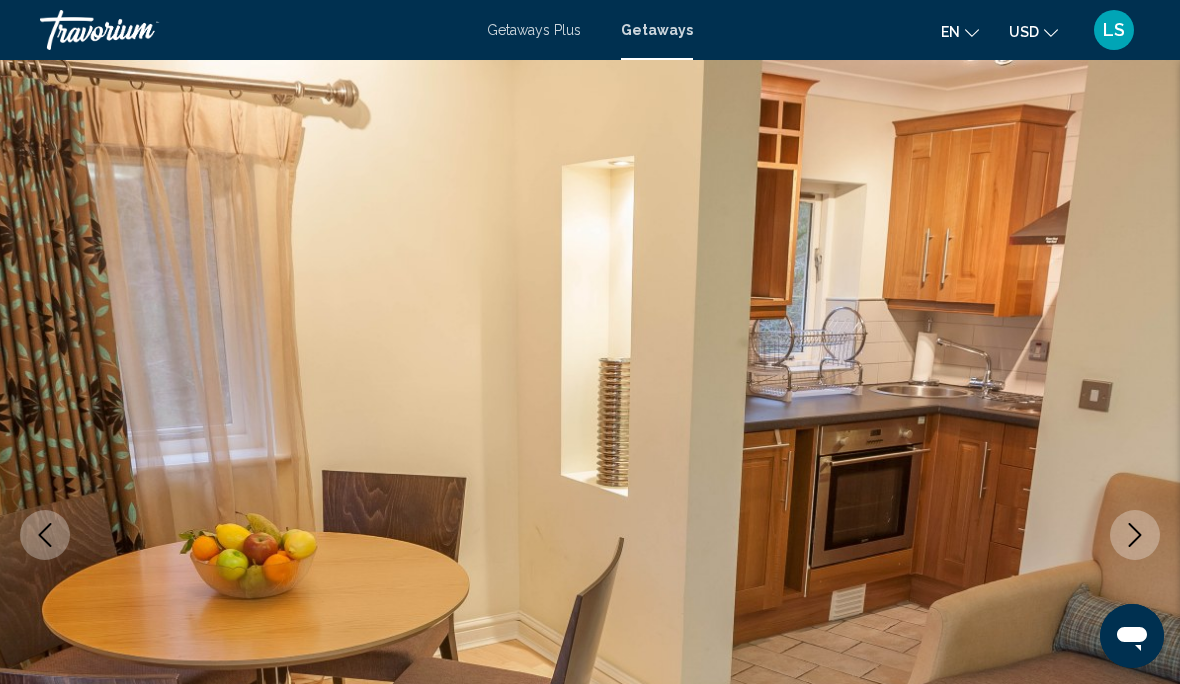 click at bounding box center [1135, 535] 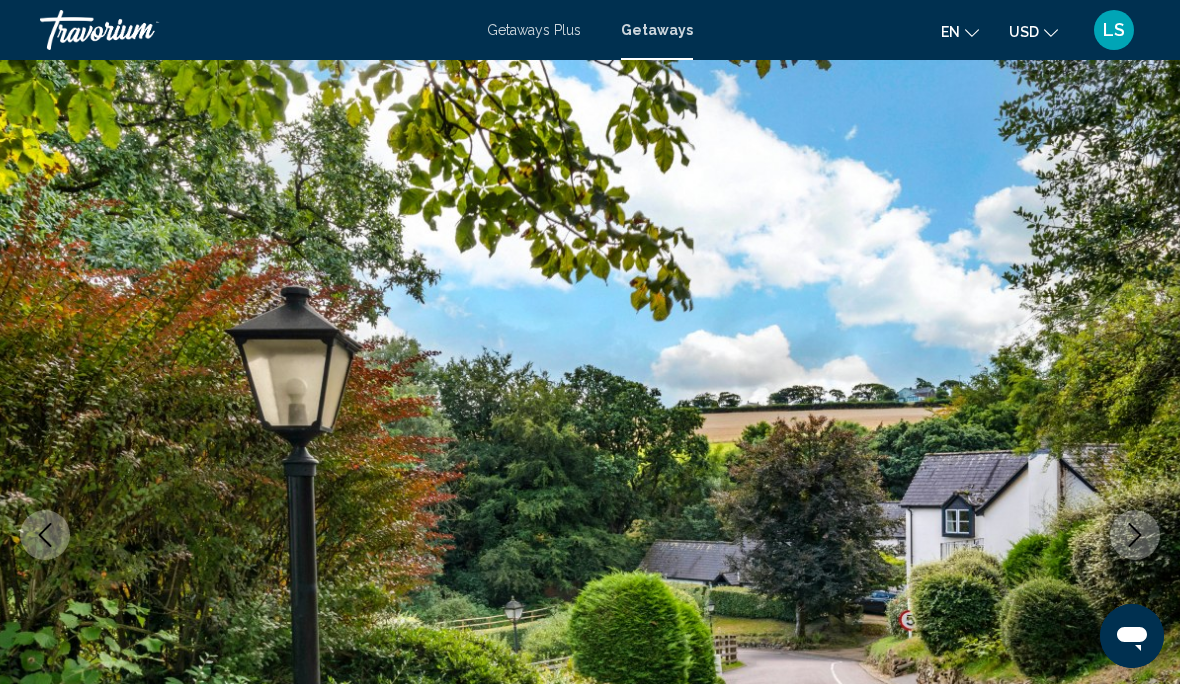 click at bounding box center (1135, 535) 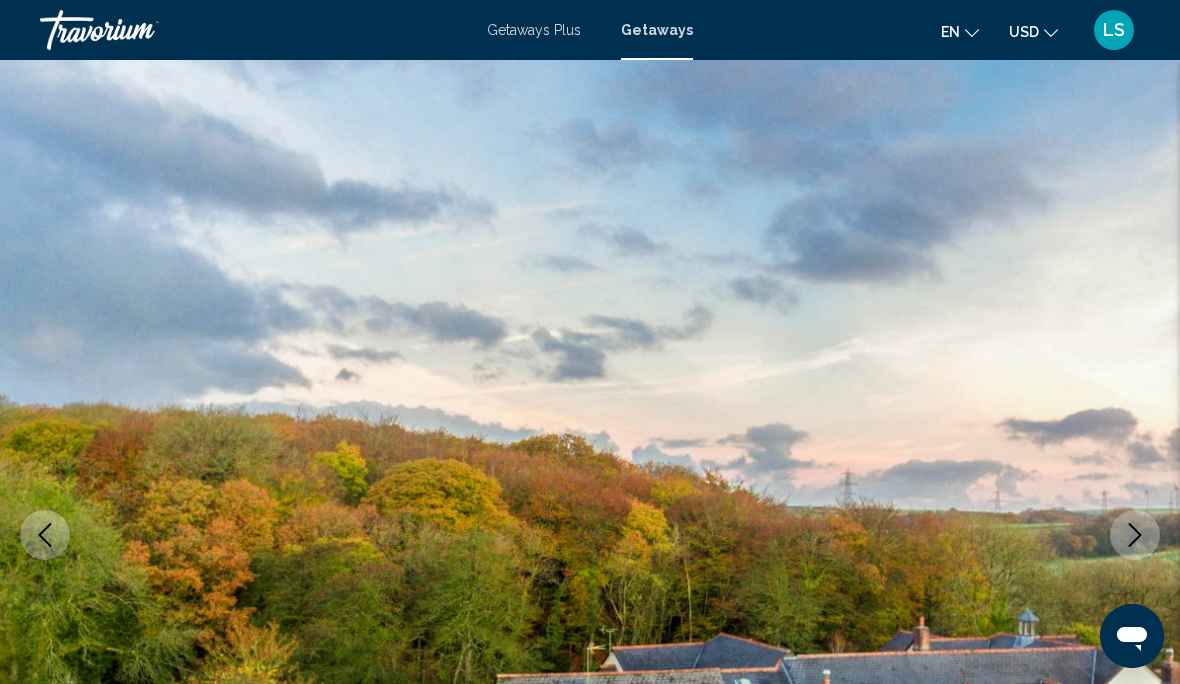 click 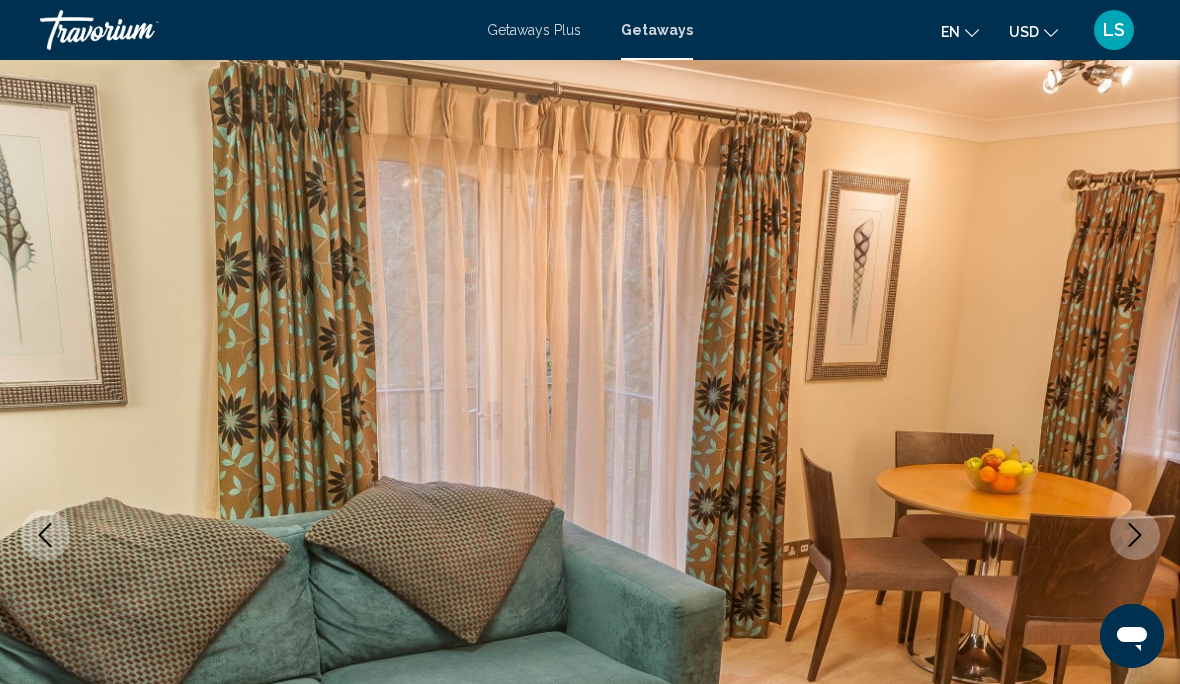 click 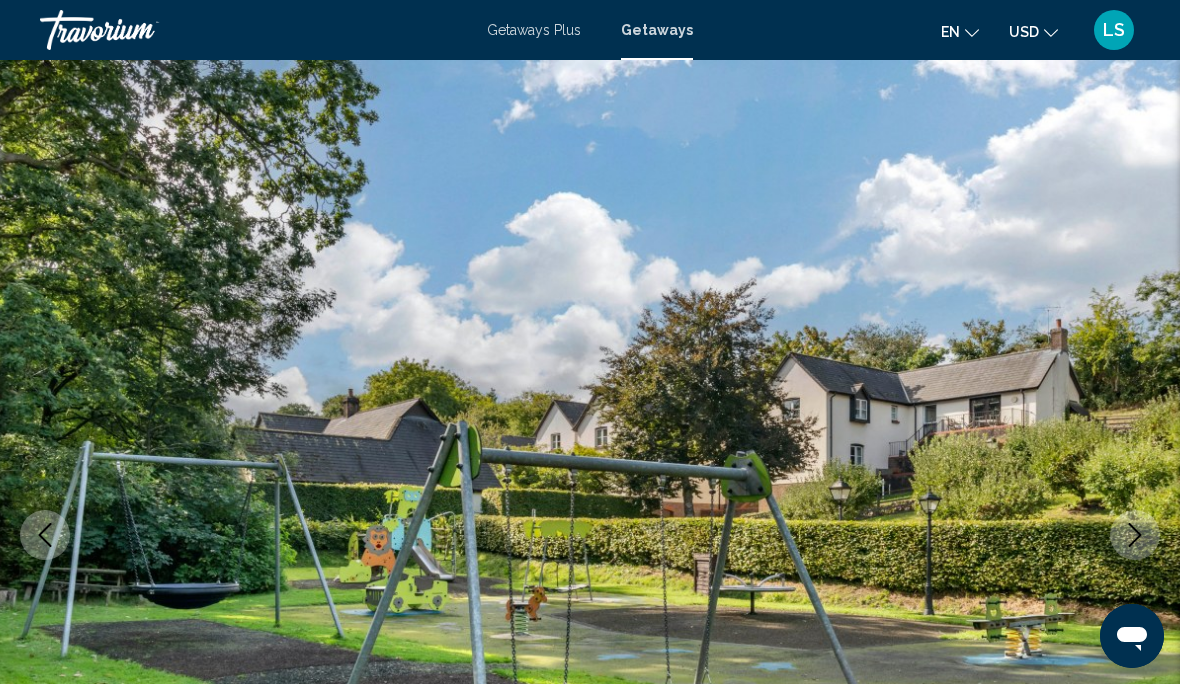 click 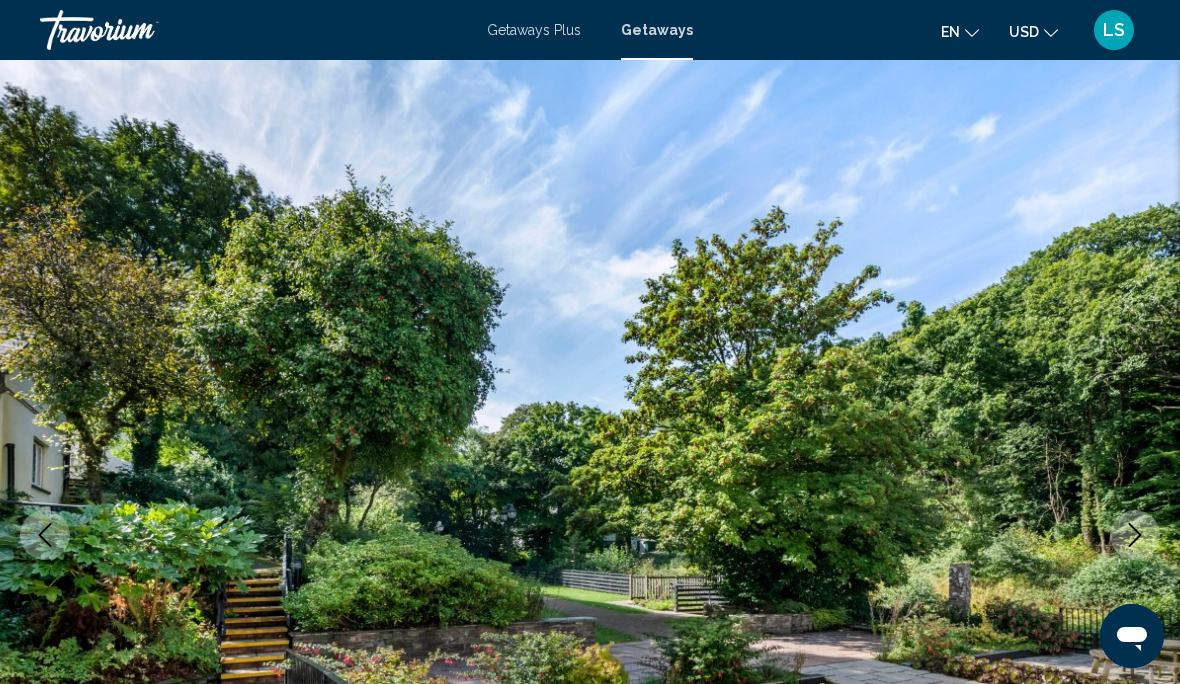 click 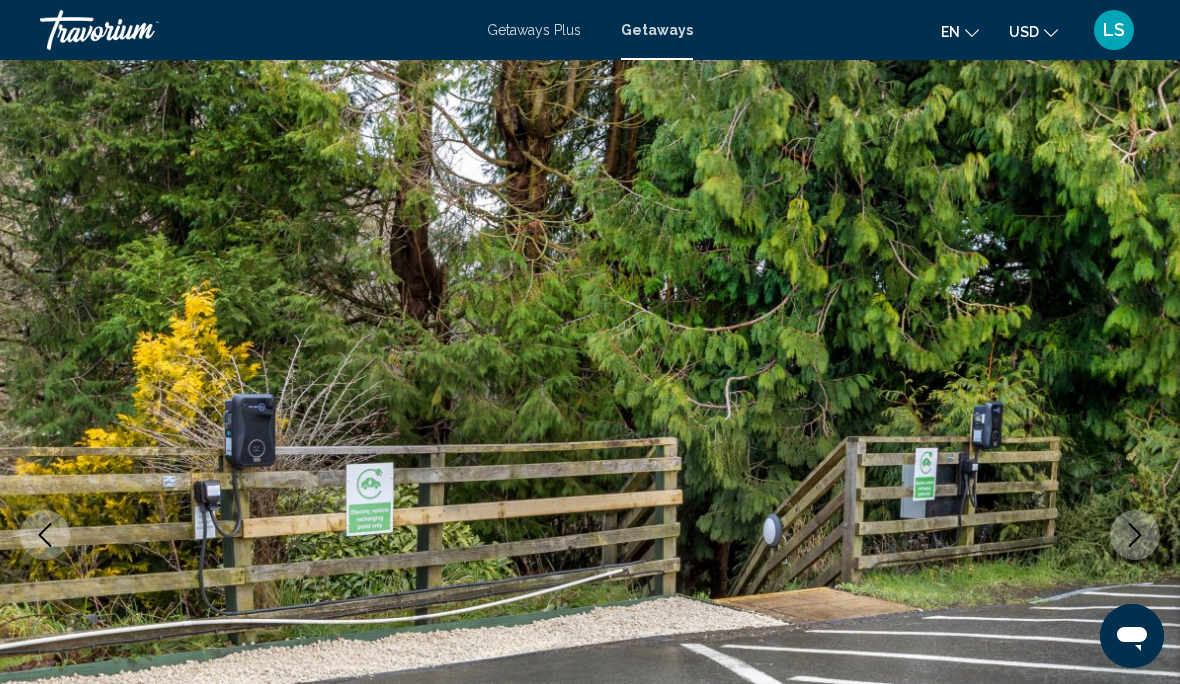click 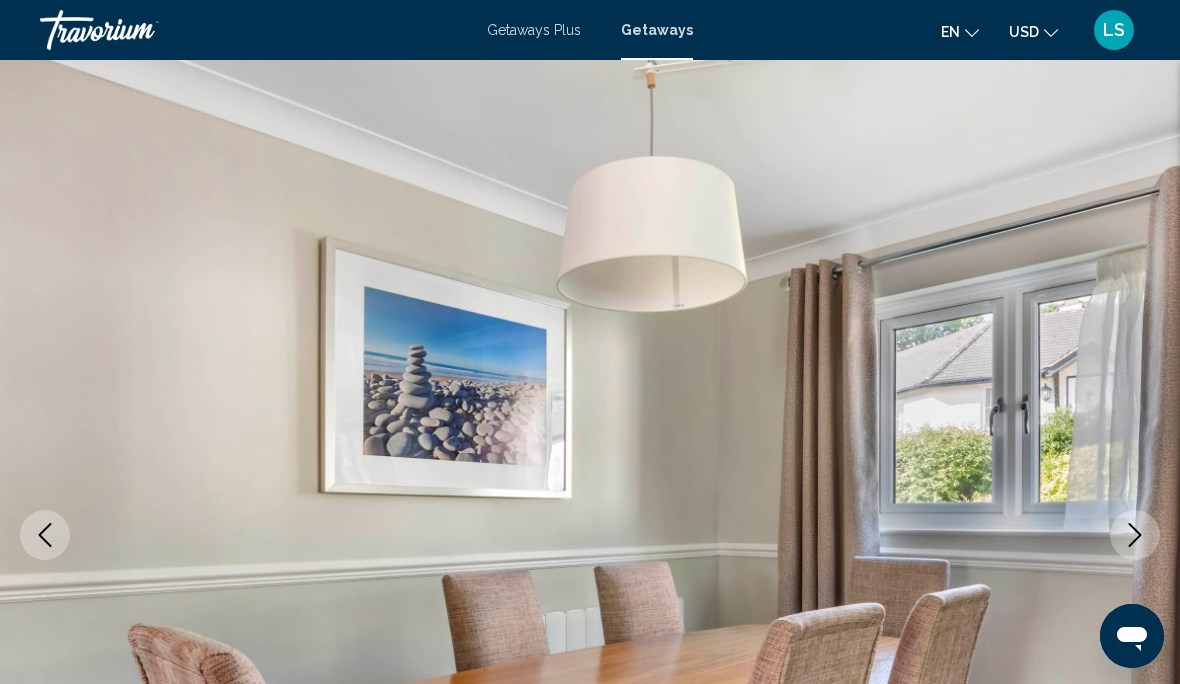 click at bounding box center (1135, 535) 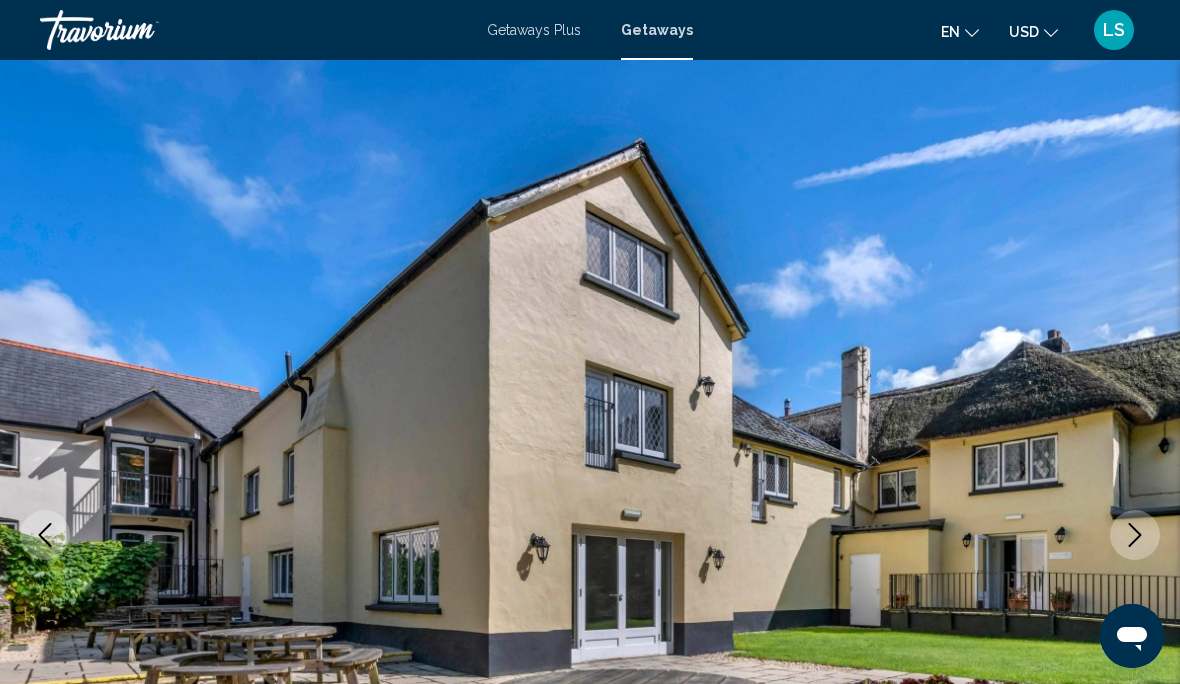 click 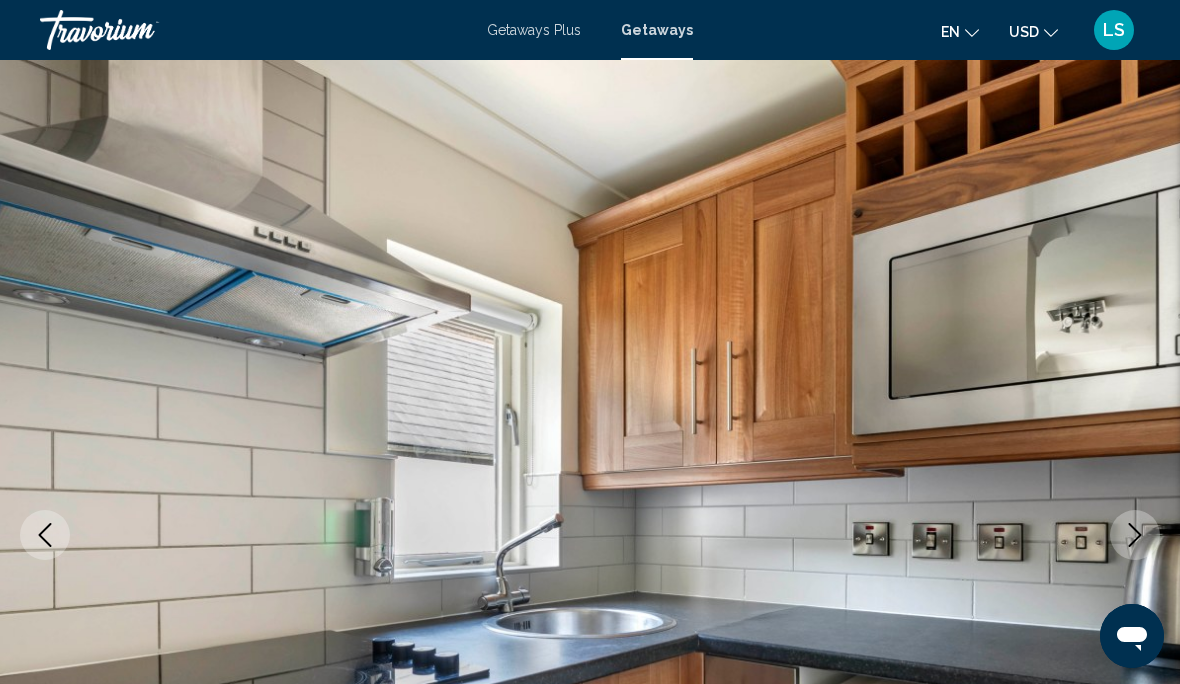 click 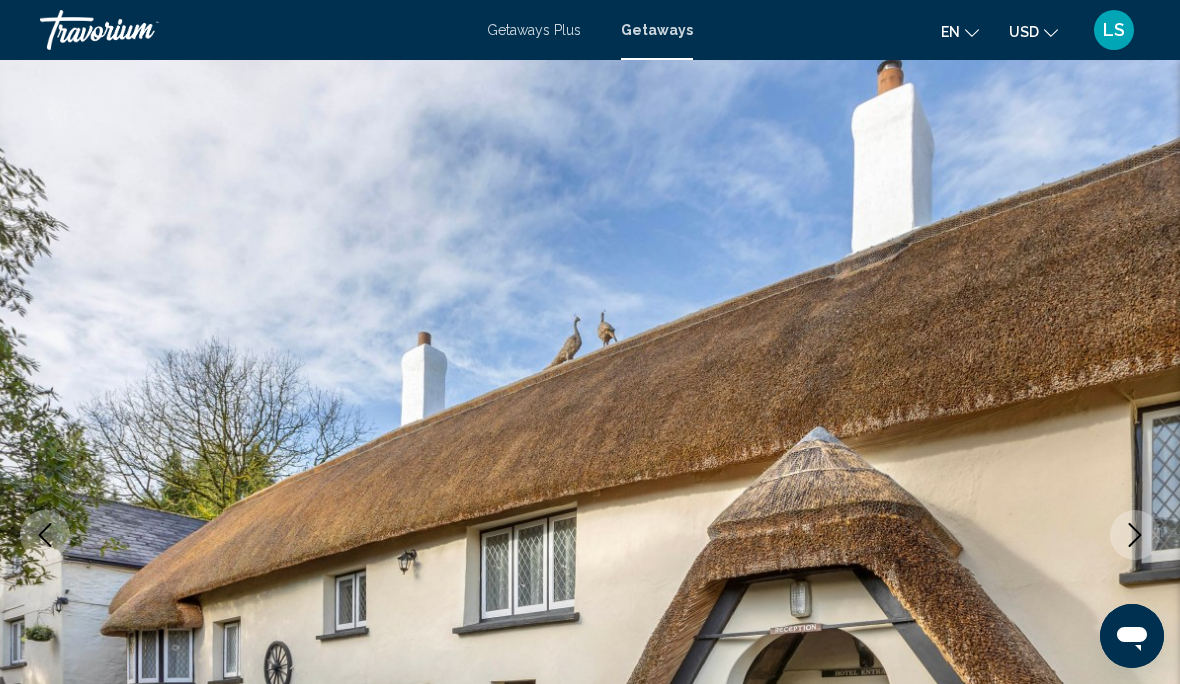 click at bounding box center [1135, 535] 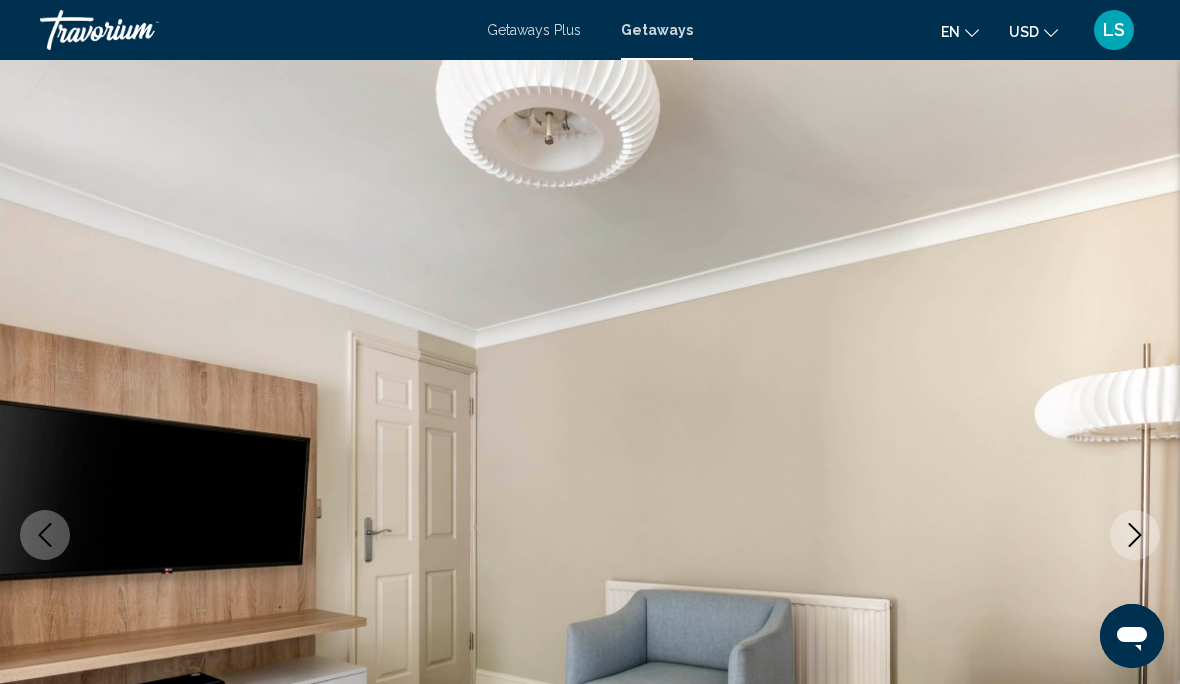 click at bounding box center [590, 535] 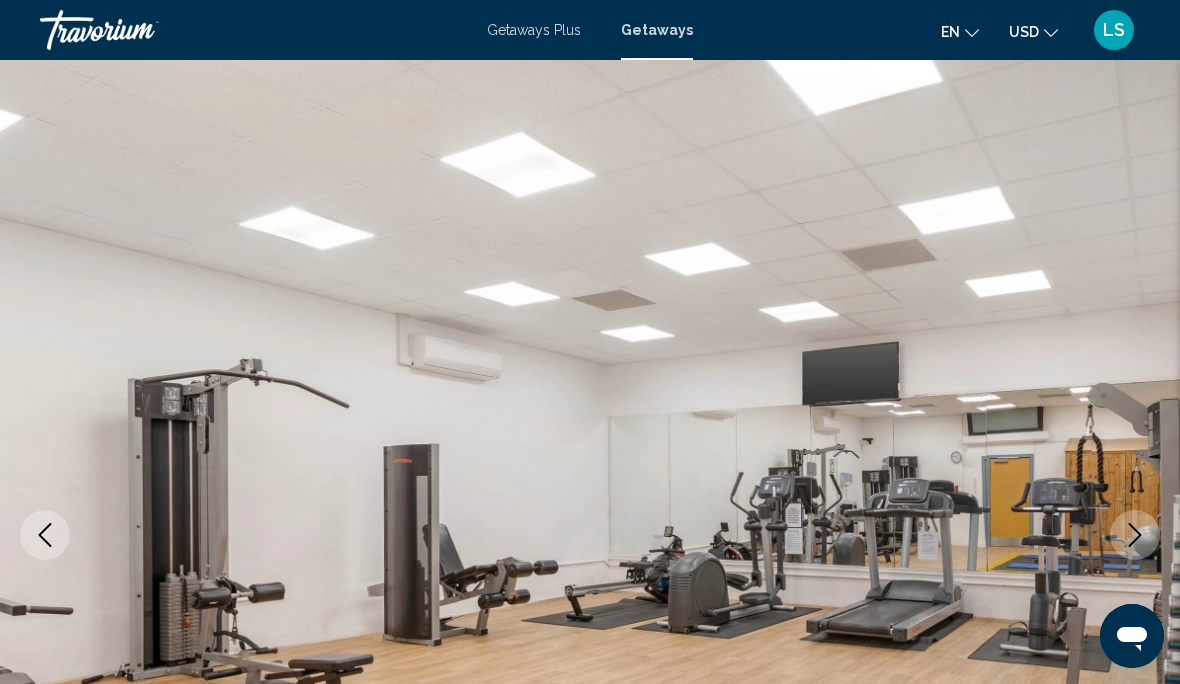 click at bounding box center [1135, 535] 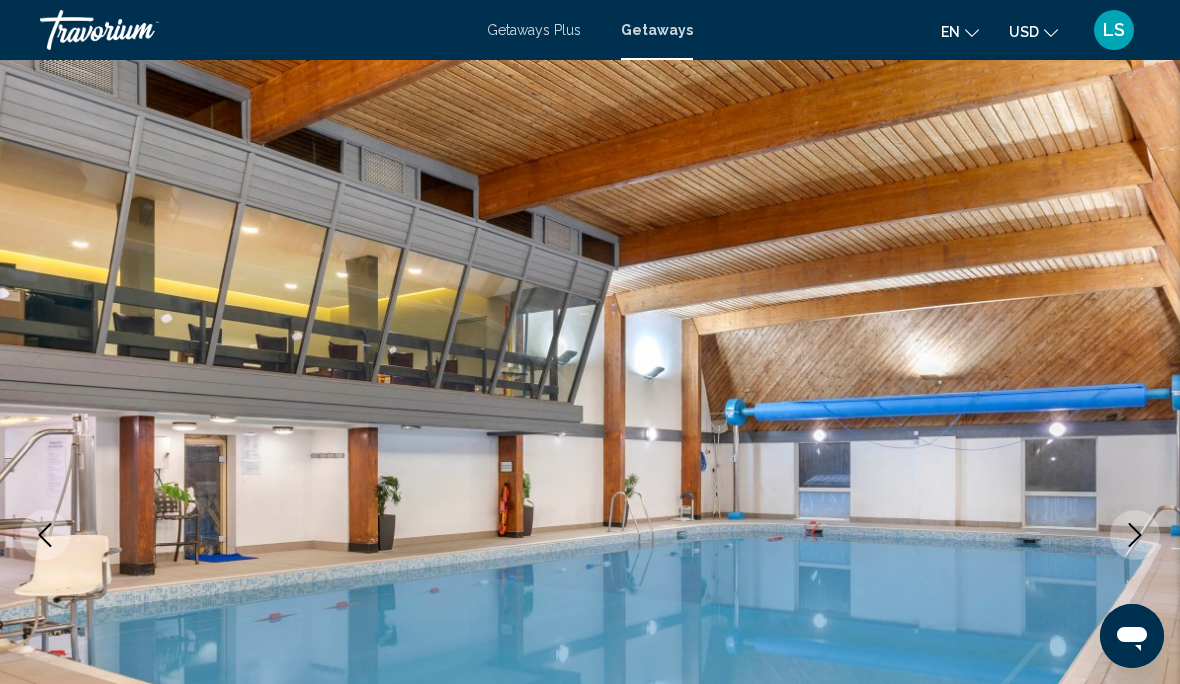 click at bounding box center [1135, 535] 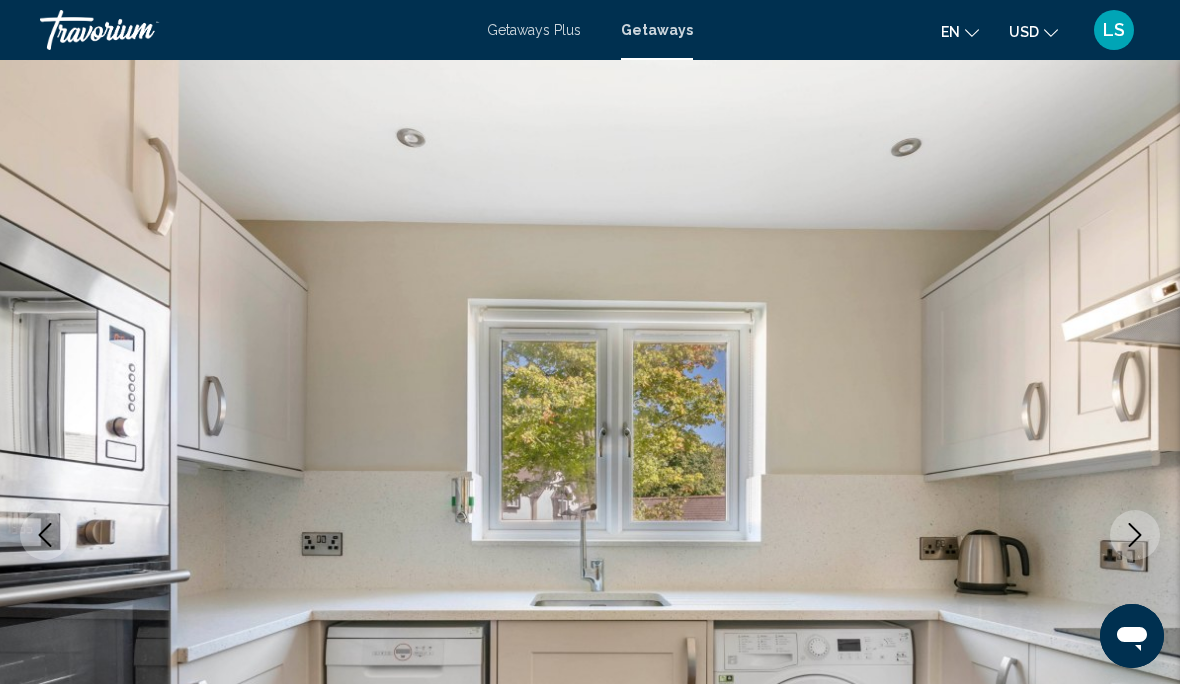 click at bounding box center [1135, 535] 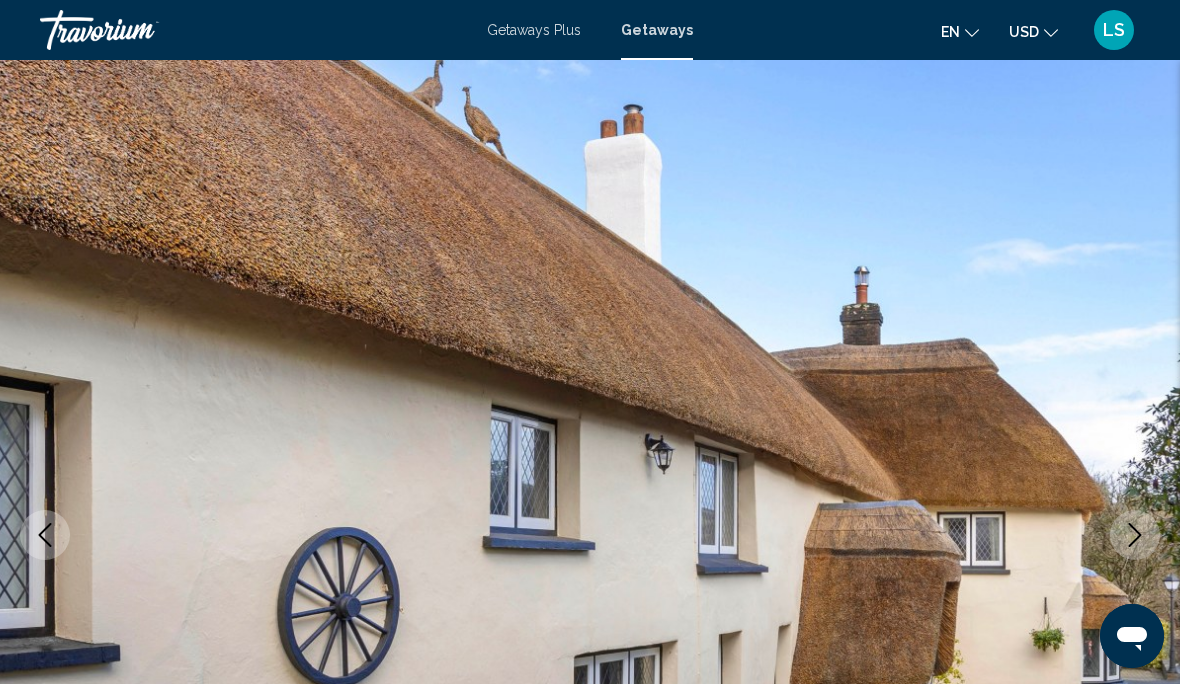 click 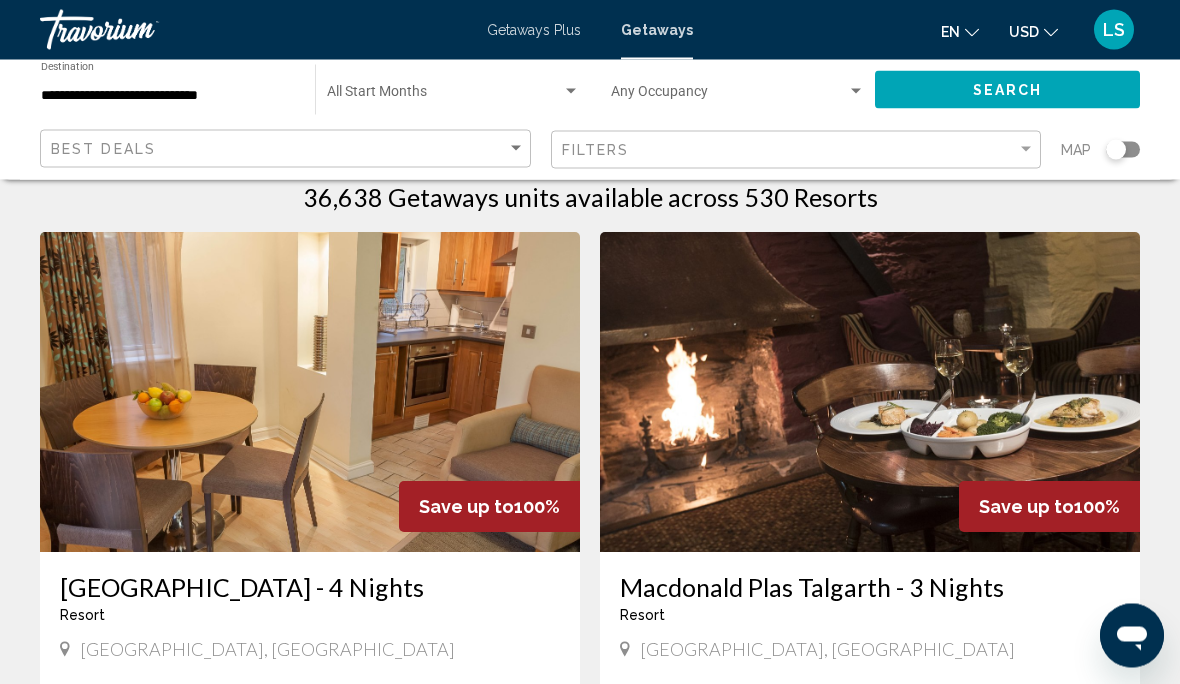 scroll, scrollTop: 0, scrollLeft: 0, axis: both 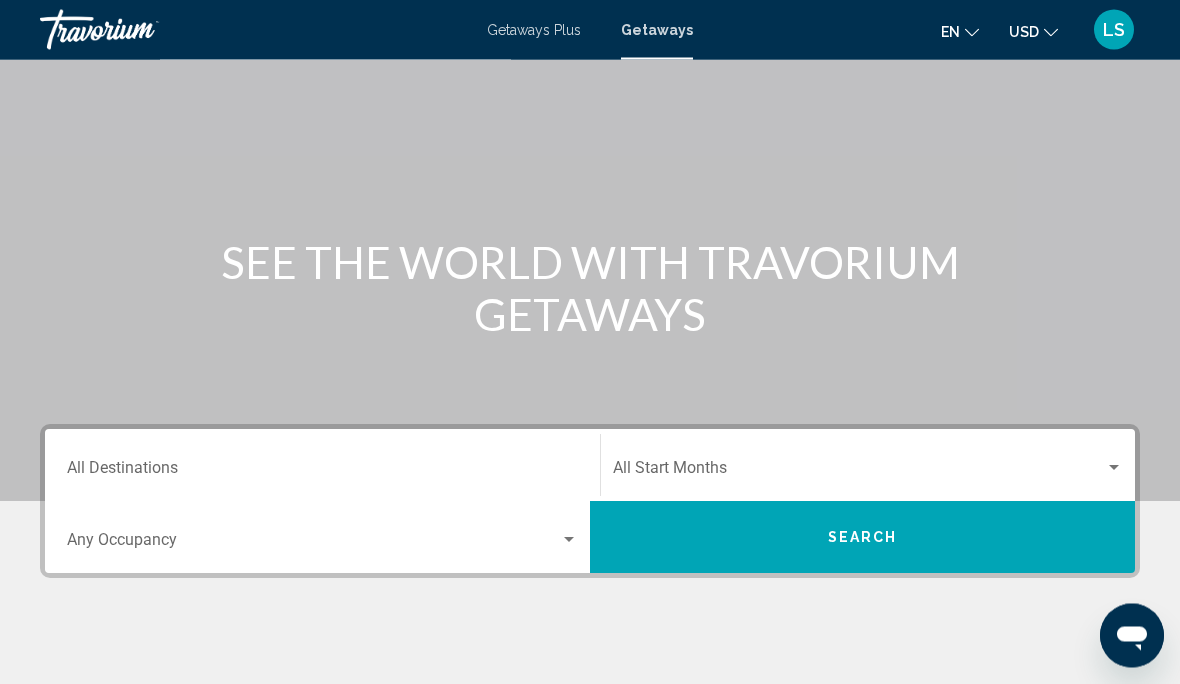 click on "Destination All Destinations" at bounding box center (322, 473) 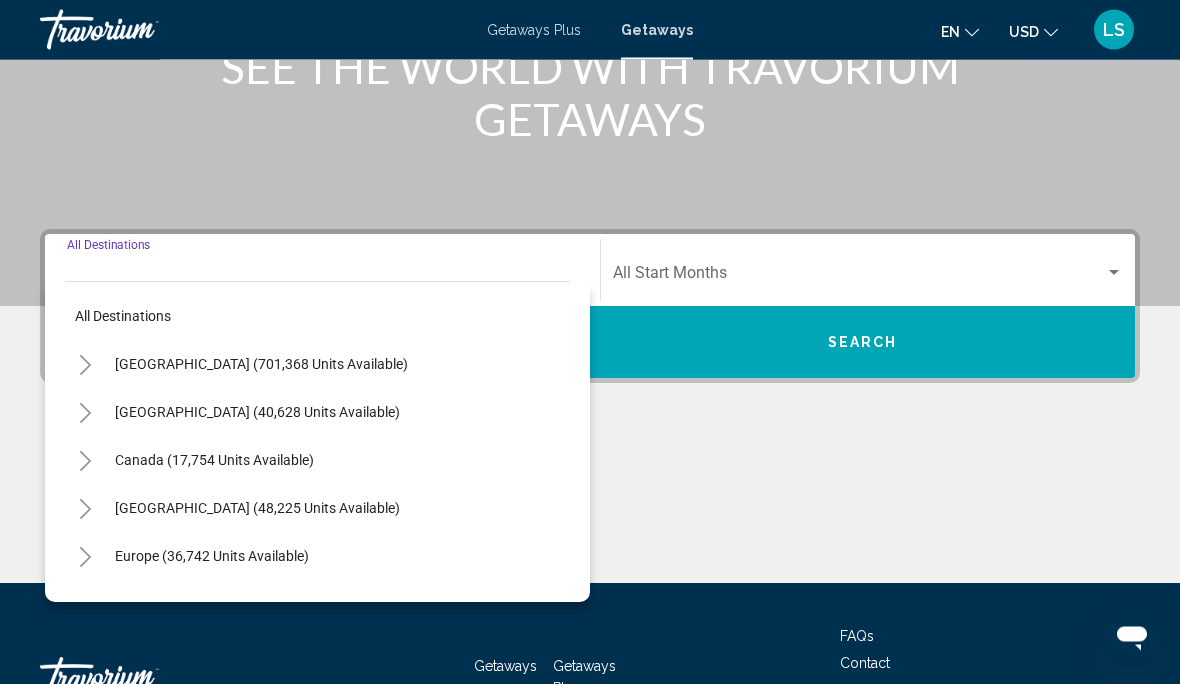 scroll, scrollTop: 360, scrollLeft: 0, axis: vertical 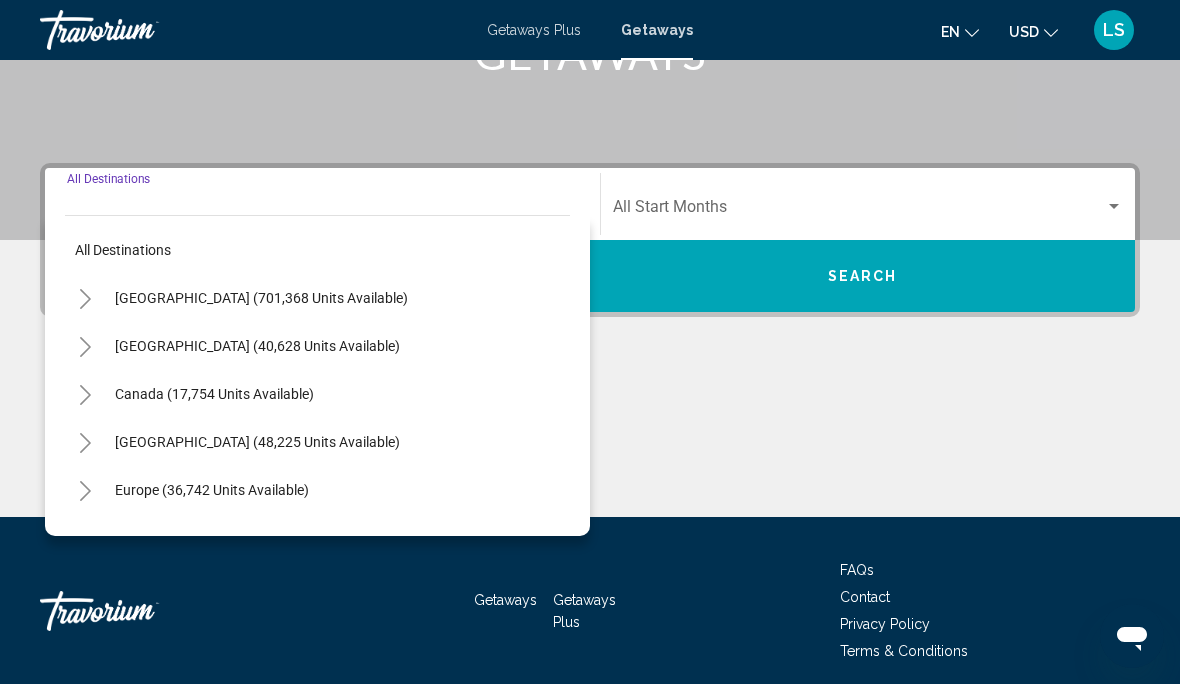 click on "[GEOGRAPHIC_DATA] (701,368 units available)" at bounding box center [257, 346] 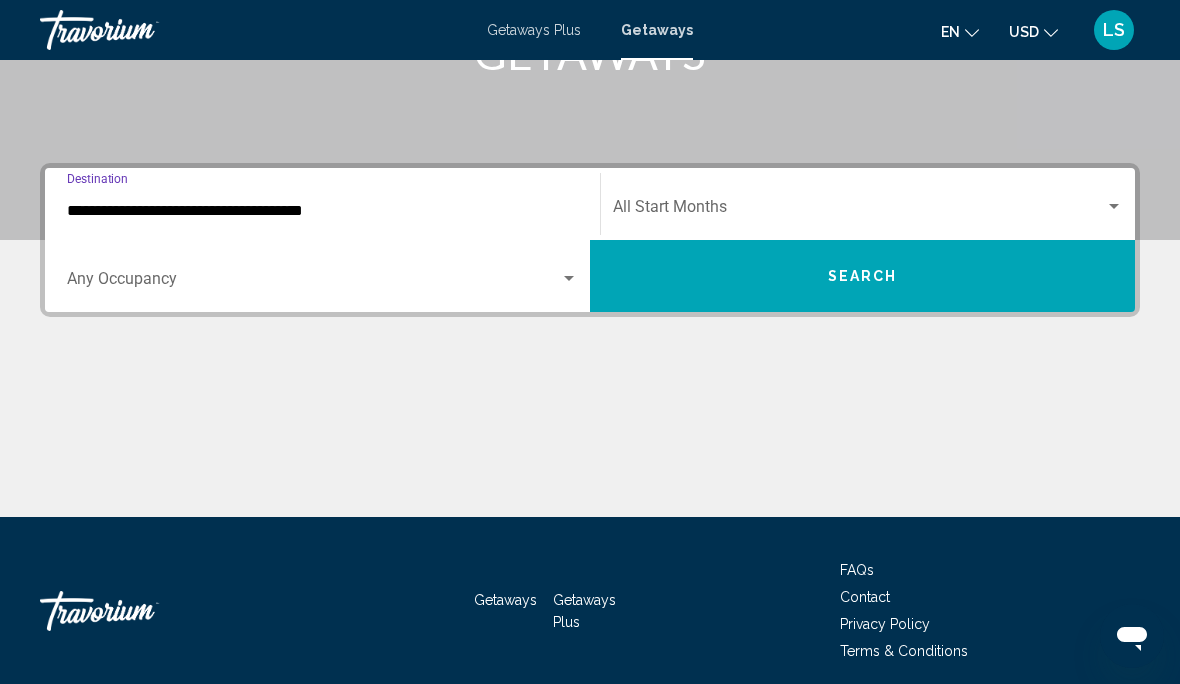 click on "Search" at bounding box center [863, 277] 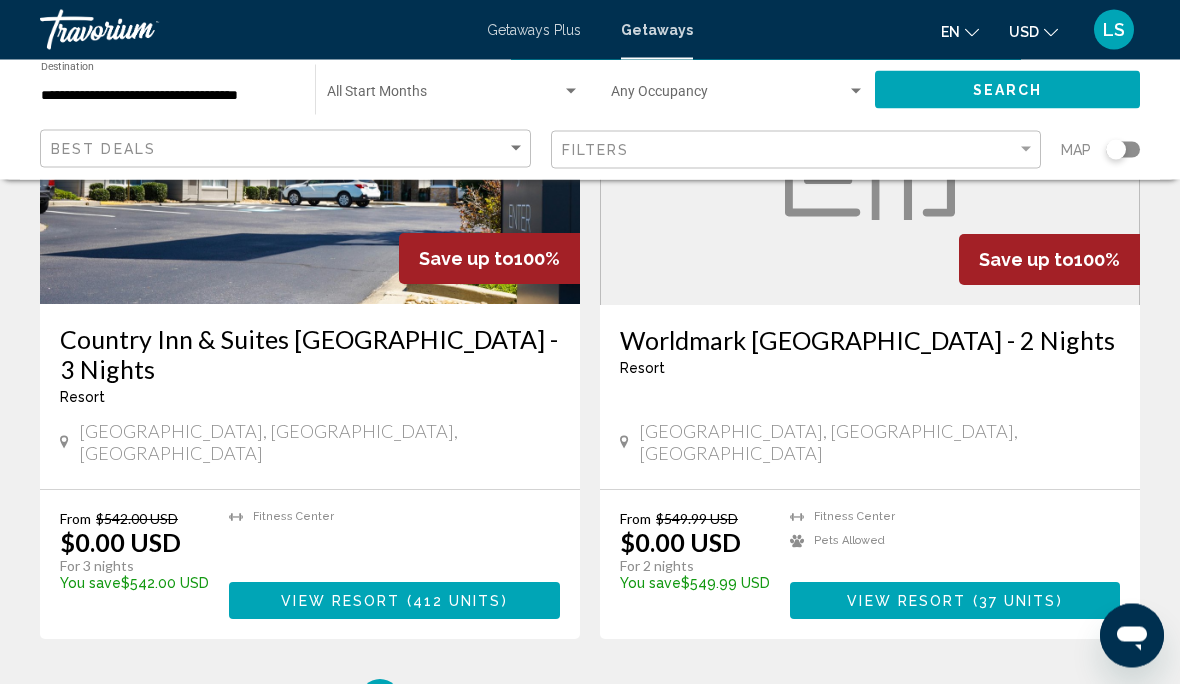 scroll, scrollTop: 3755, scrollLeft: 0, axis: vertical 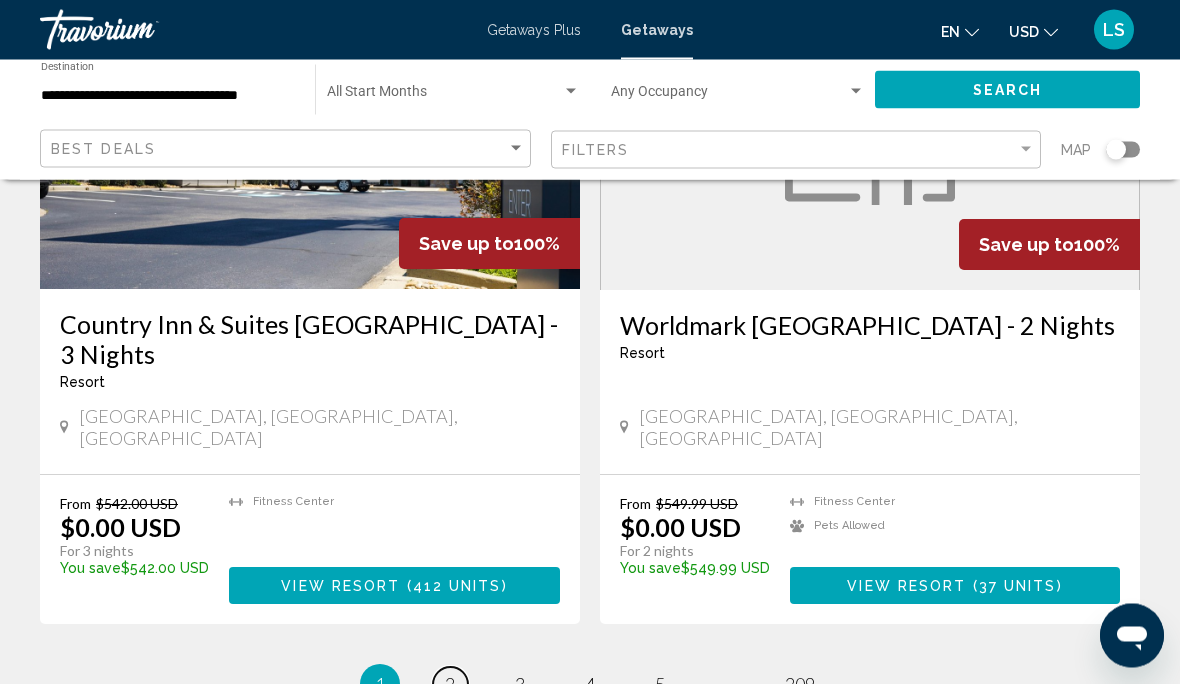 click on "page  2" at bounding box center (450, 685) 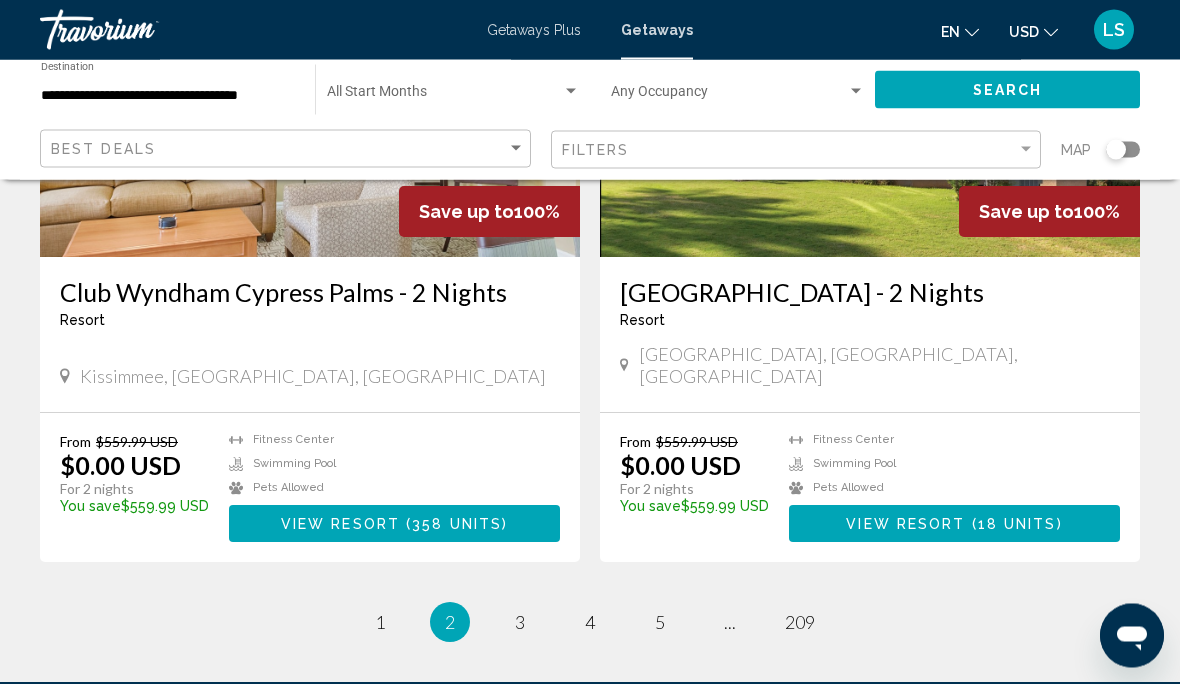 scroll, scrollTop: 3731, scrollLeft: 0, axis: vertical 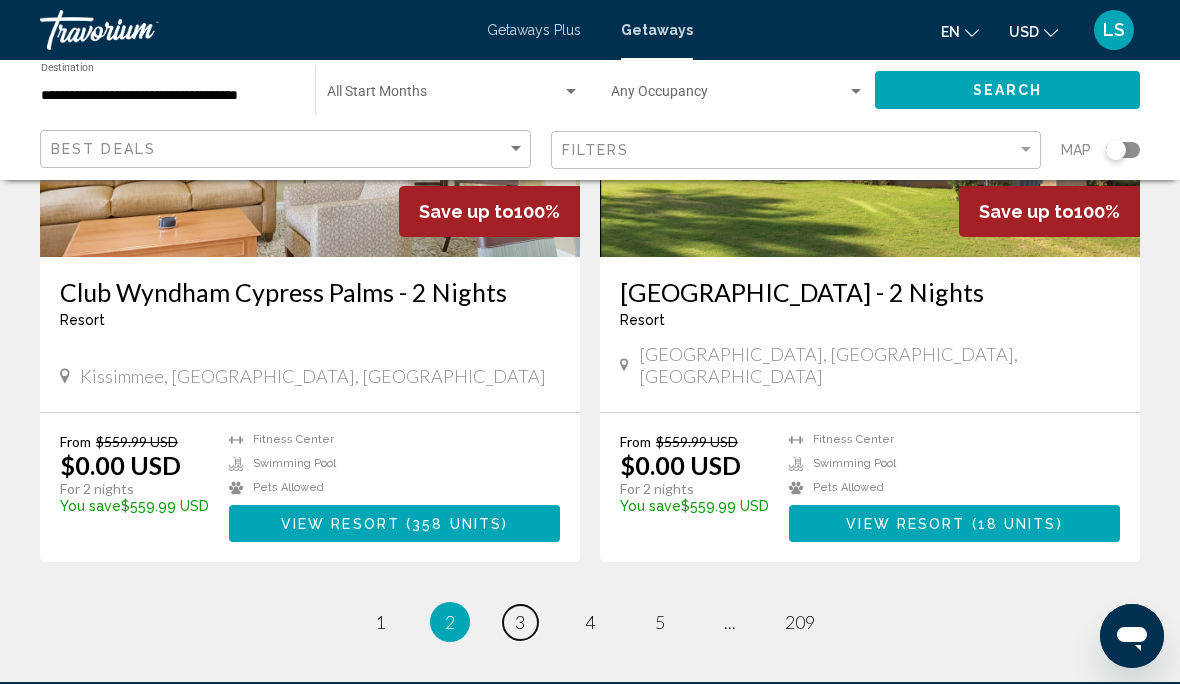 click on "page  3" at bounding box center (520, 622) 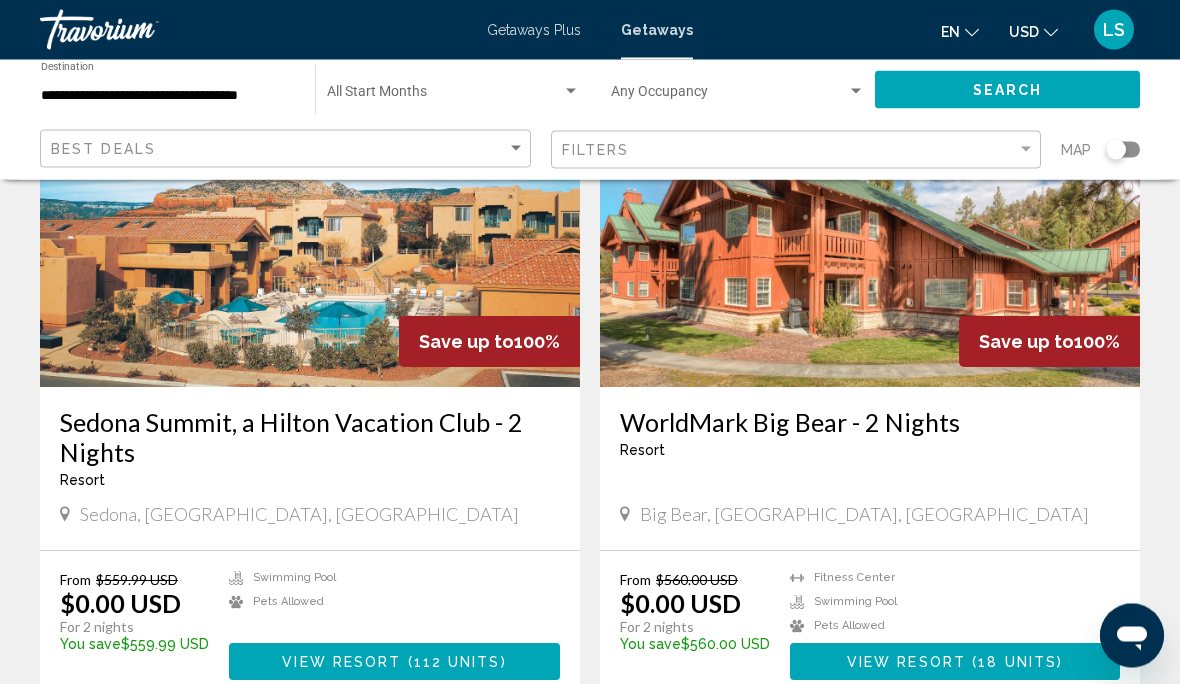 scroll, scrollTop: 3520, scrollLeft: 0, axis: vertical 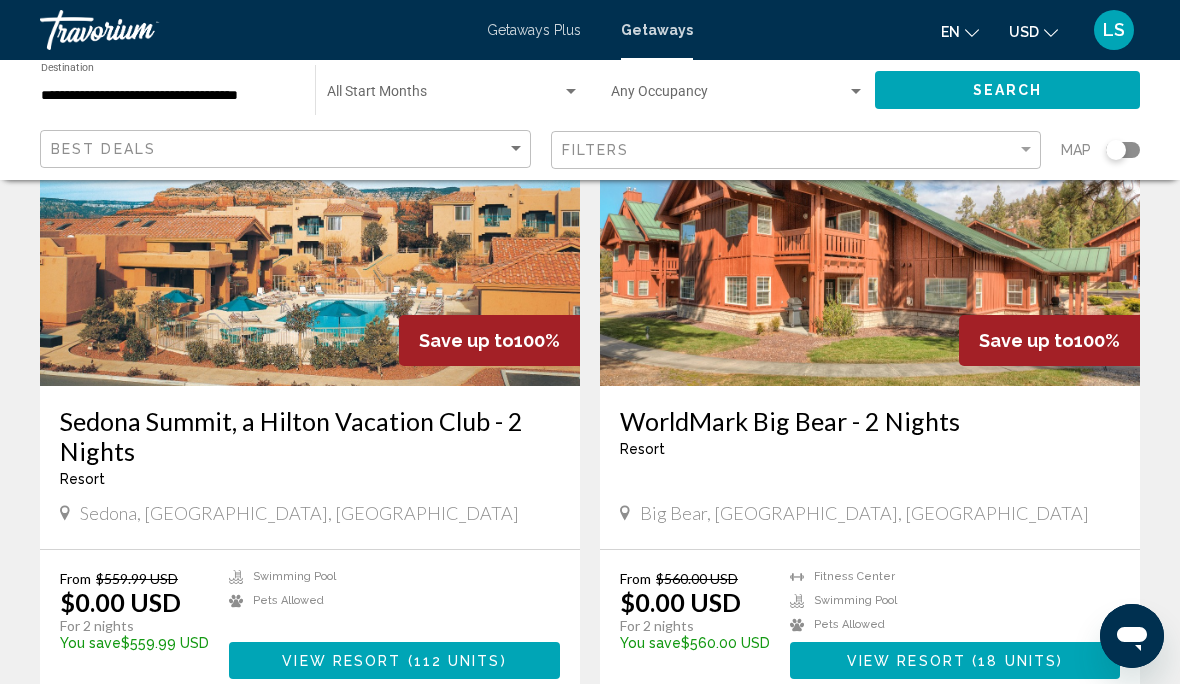 click on "page  4" at bounding box center [590, 759] 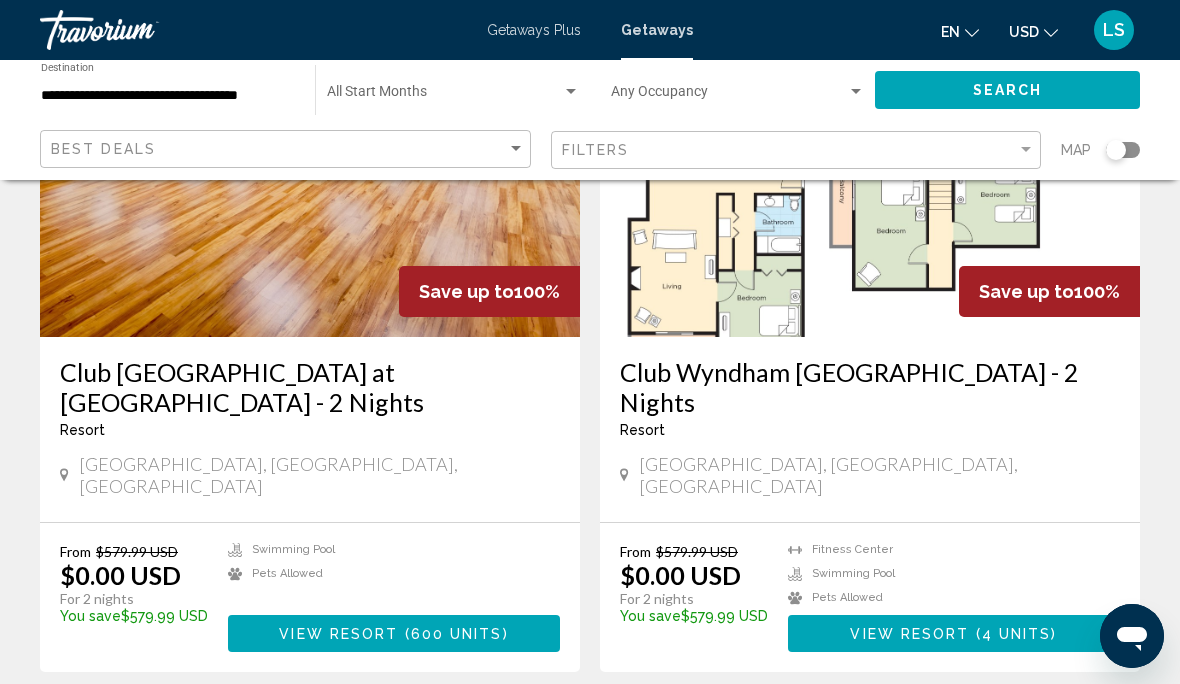scroll, scrollTop: 3647, scrollLeft: 0, axis: vertical 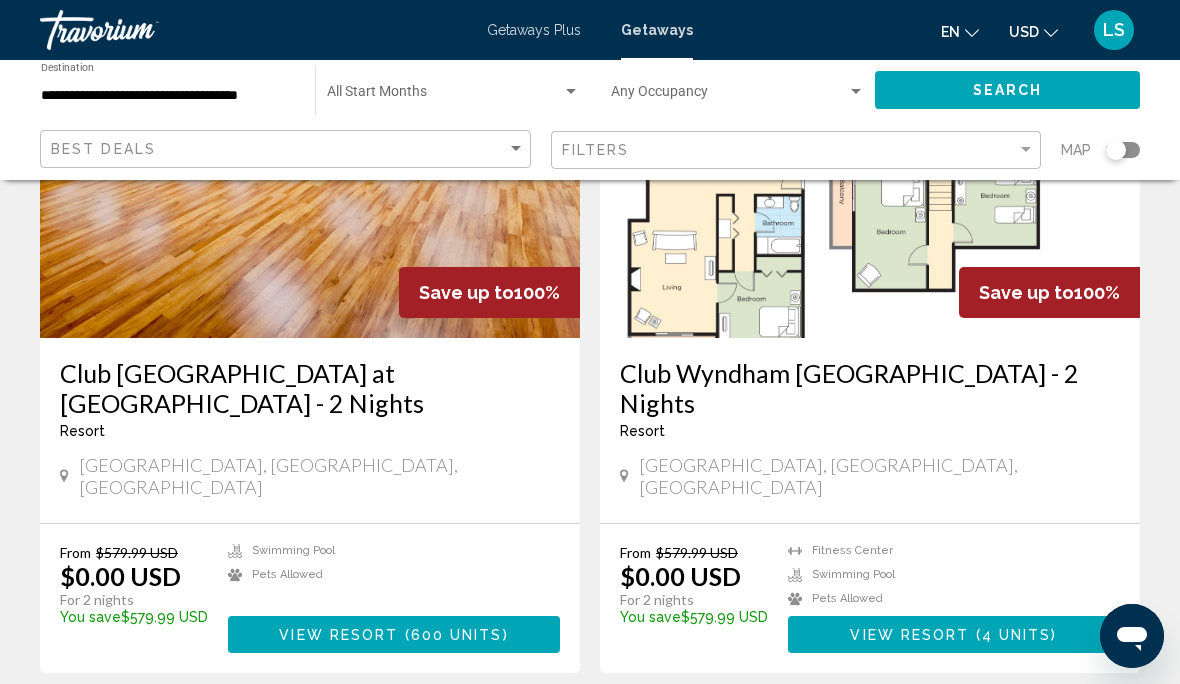 click on "page  5" at bounding box center [660, 733] 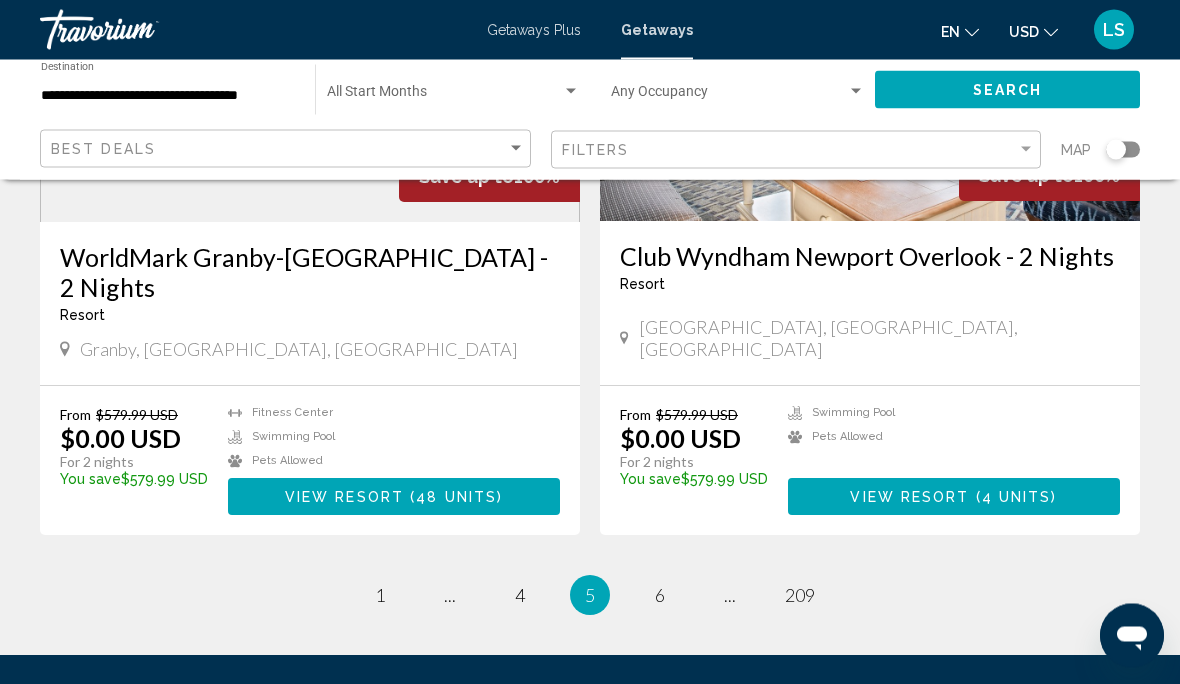 scroll, scrollTop: 3754, scrollLeft: 0, axis: vertical 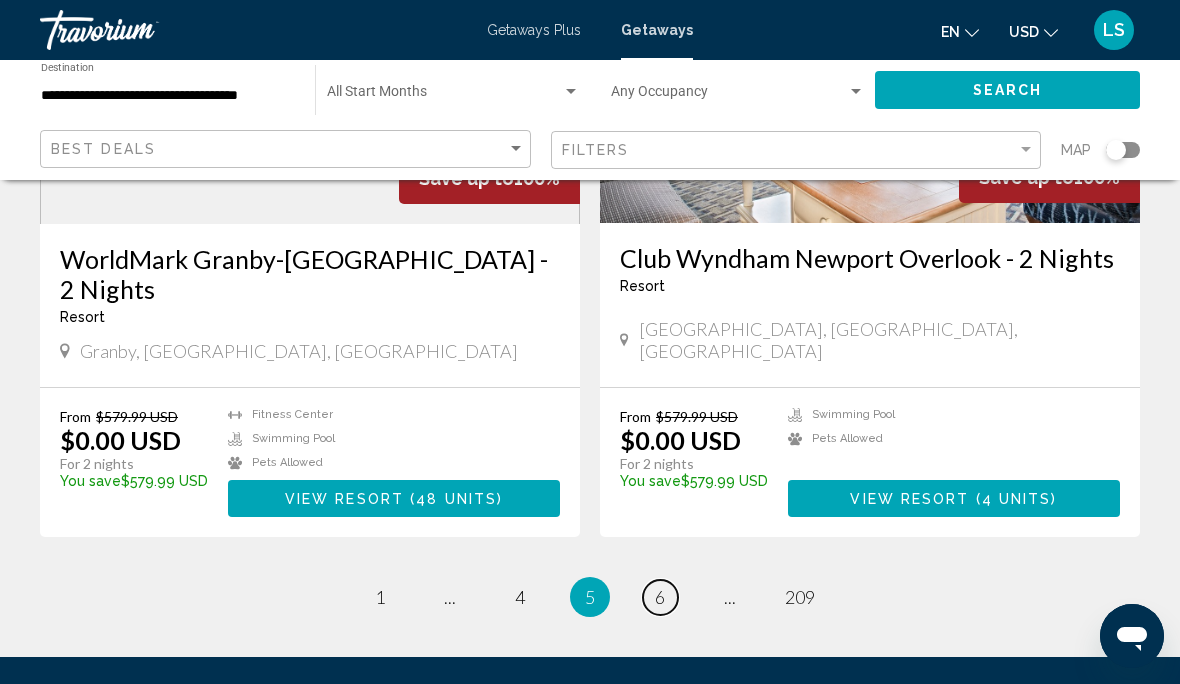 click on "6" at bounding box center [660, 597] 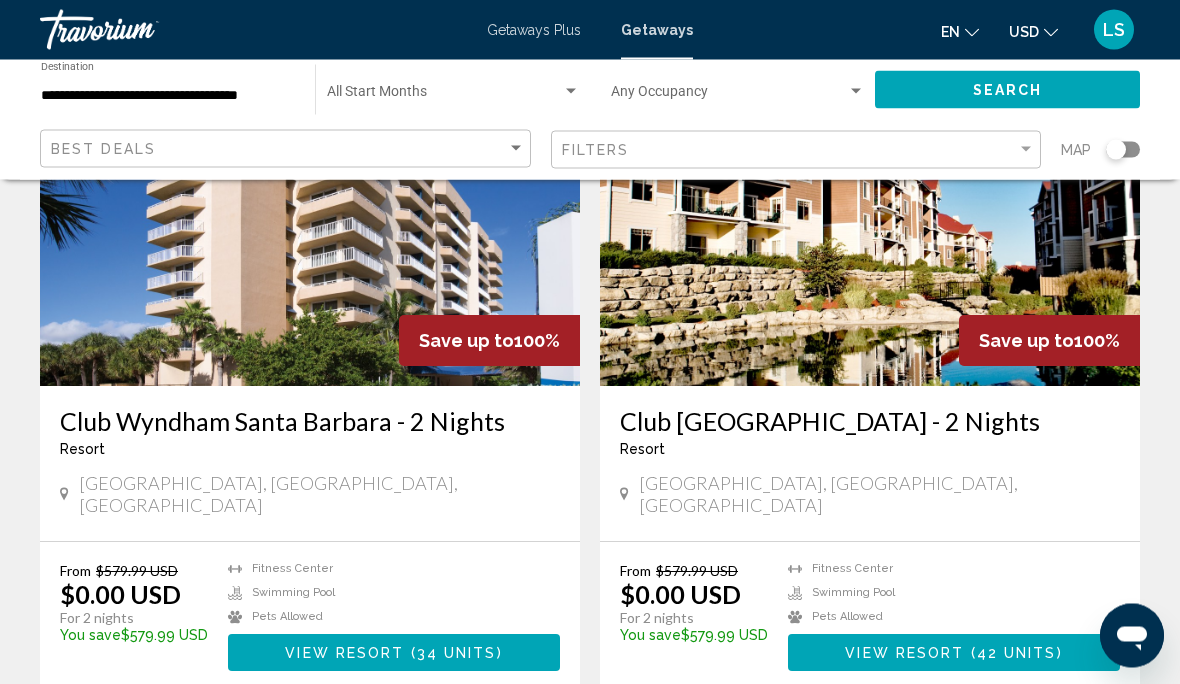 scroll, scrollTop: 3652, scrollLeft: 0, axis: vertical 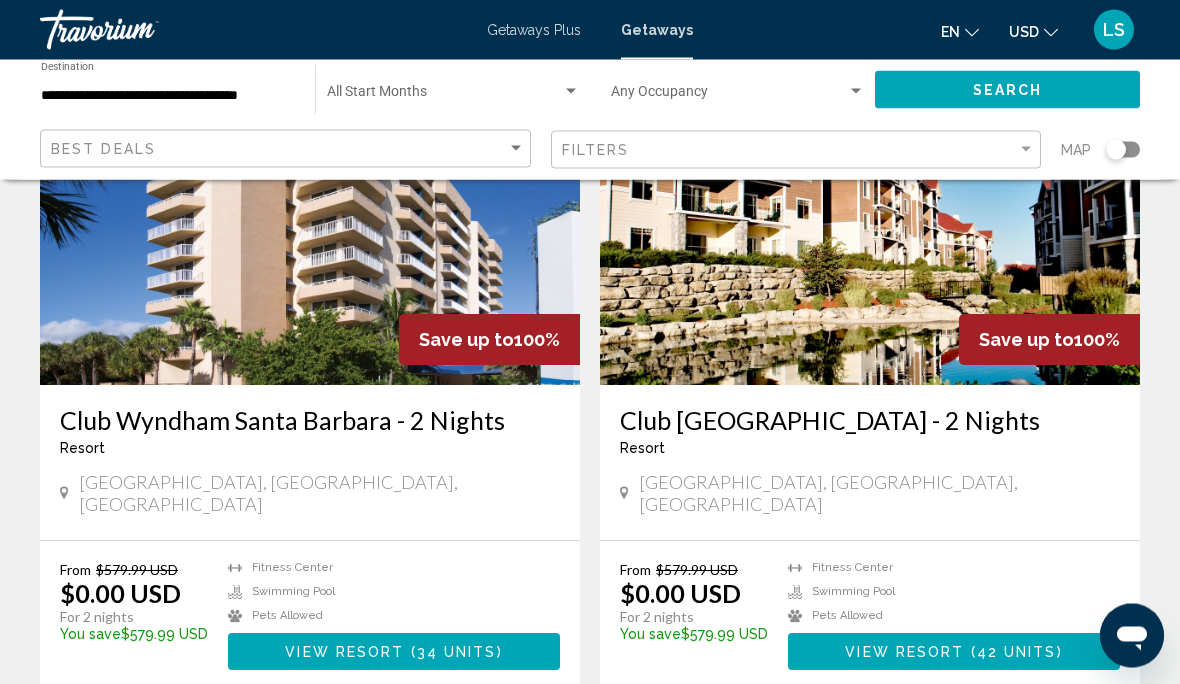 click on "page  7" at bounding box center [660, 751] 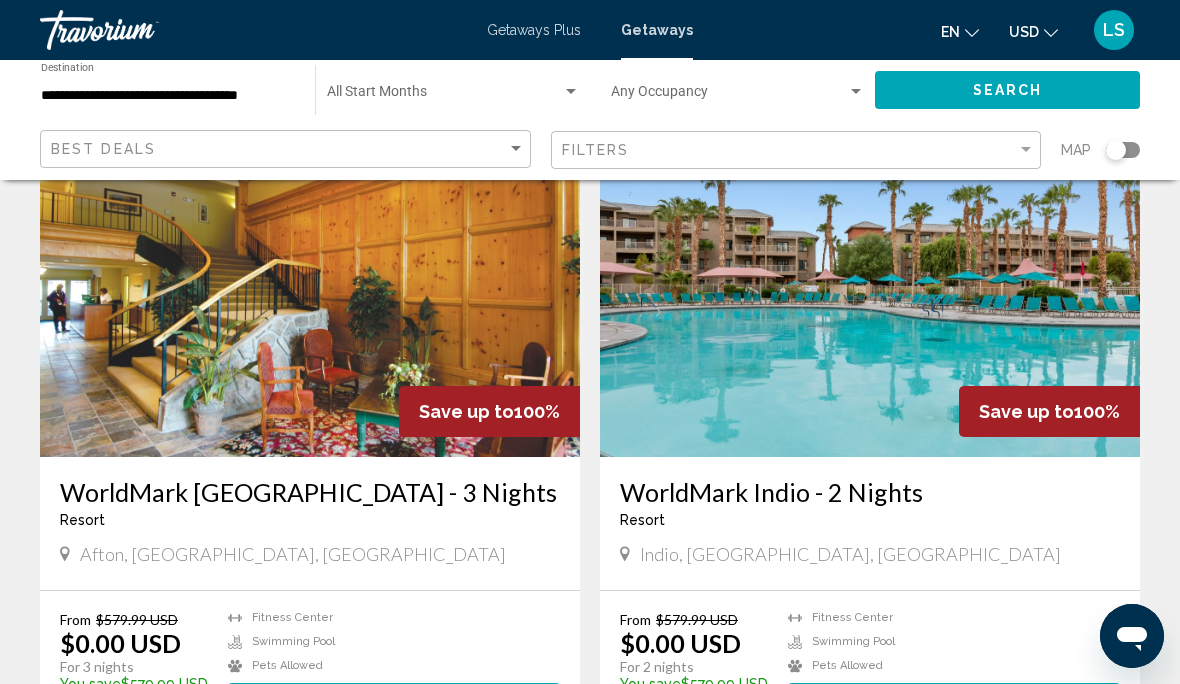 scroll, scrollTop: 3585, scrollLeft: 0, axis: vertical 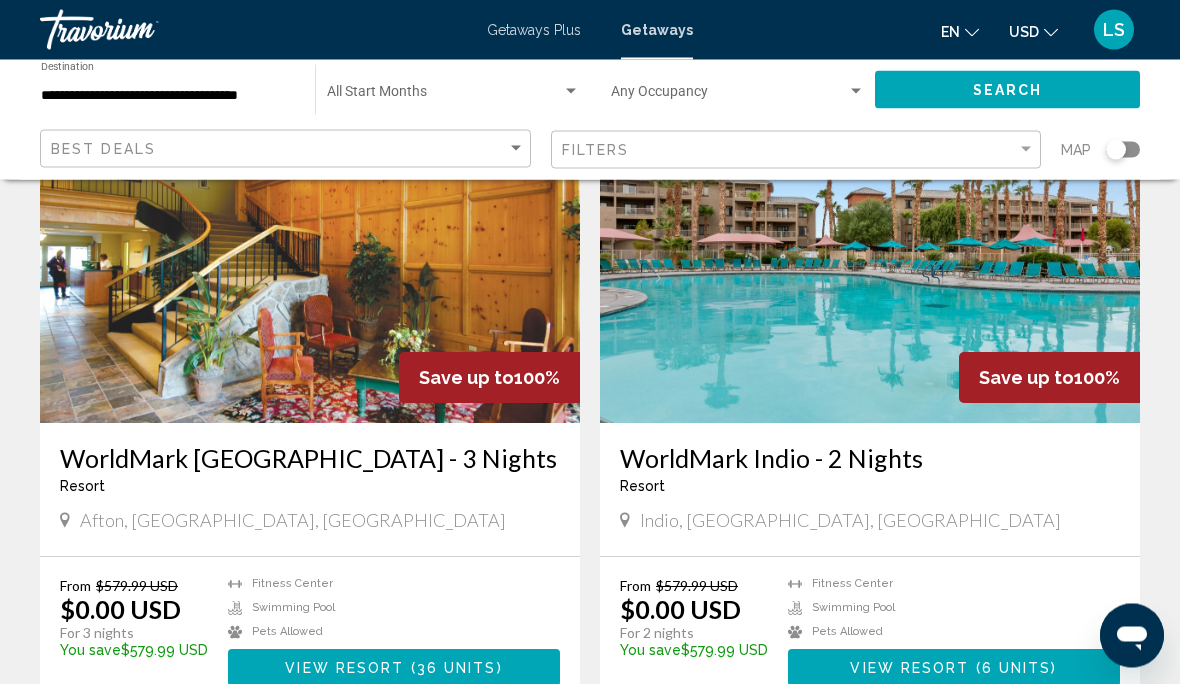 click on "page  8" at bounding box center [660, 767] 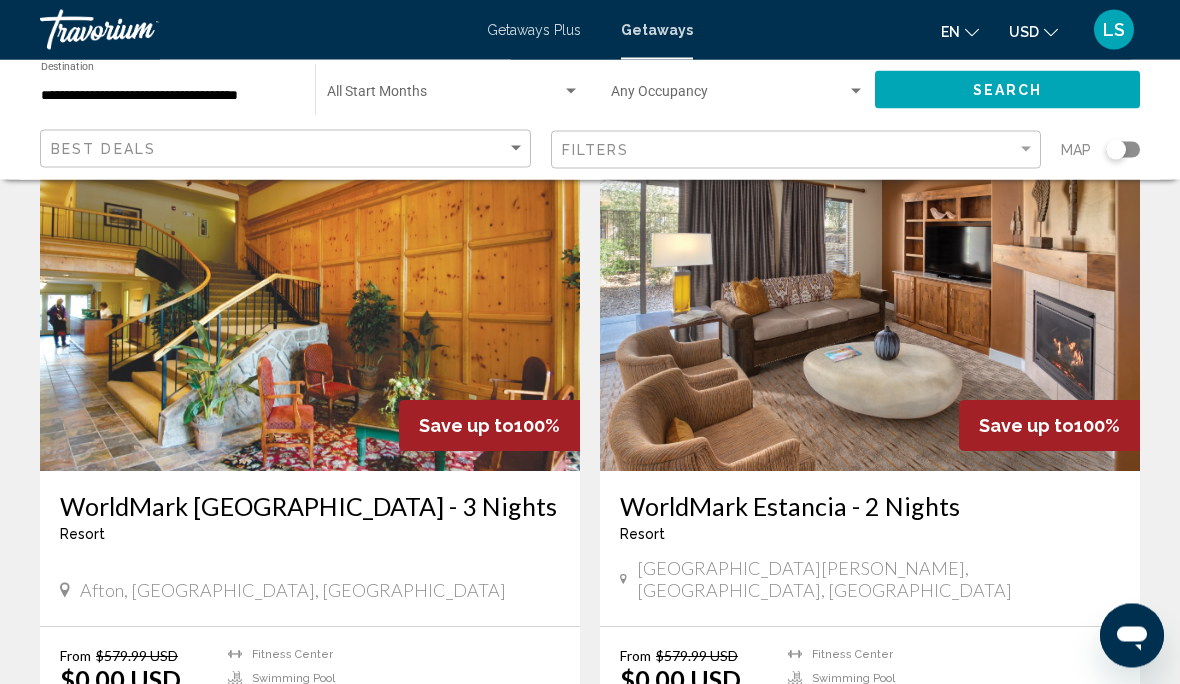 scroll, scrollTop: 0, scrollLeft: 0, axis: both 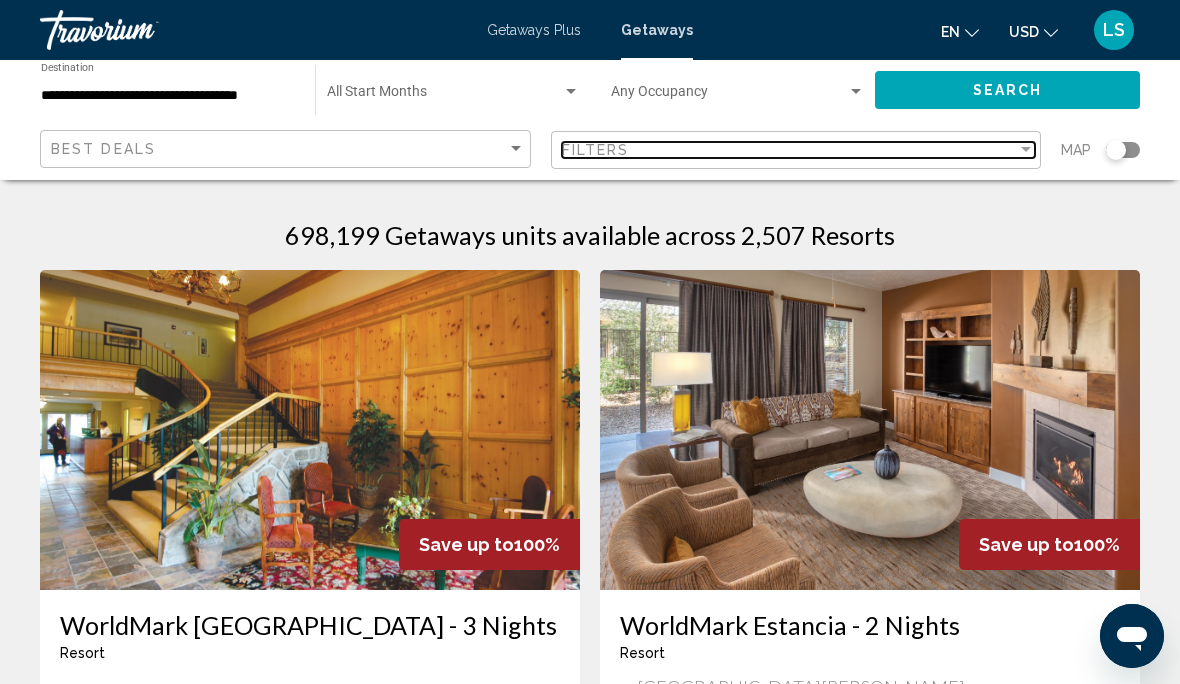 click on "Filters" at bounding box center [596, 150] 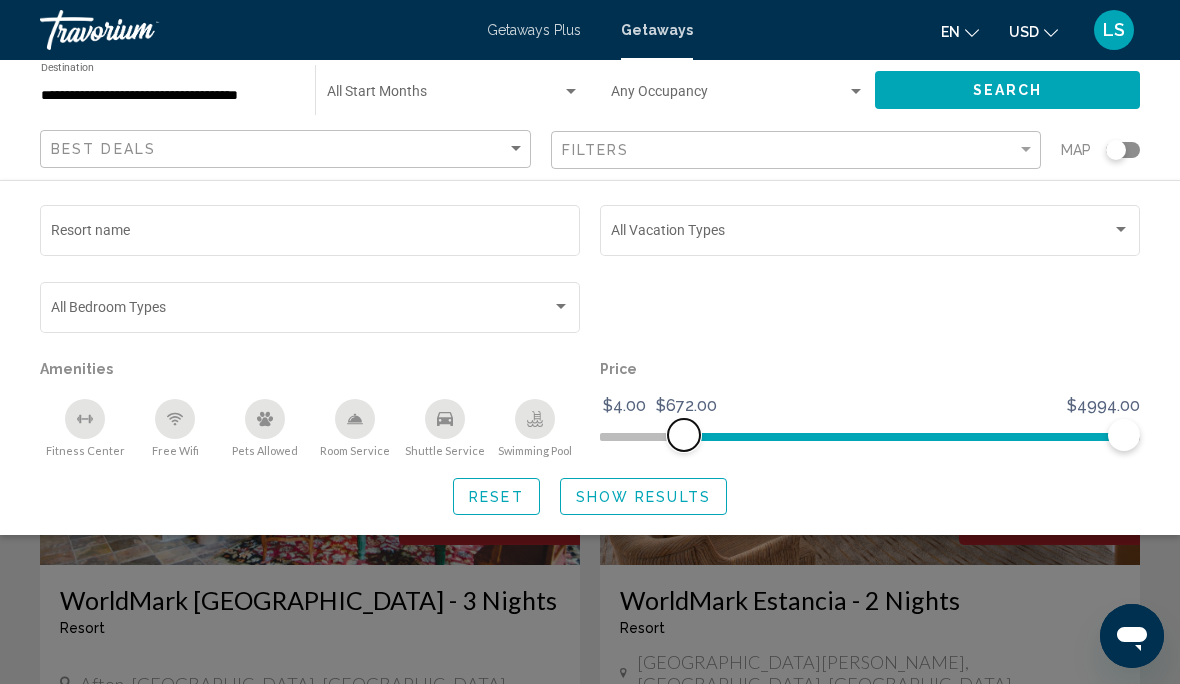 scroll, scrollTop: 0, scrollLeft: 0, axis: both 